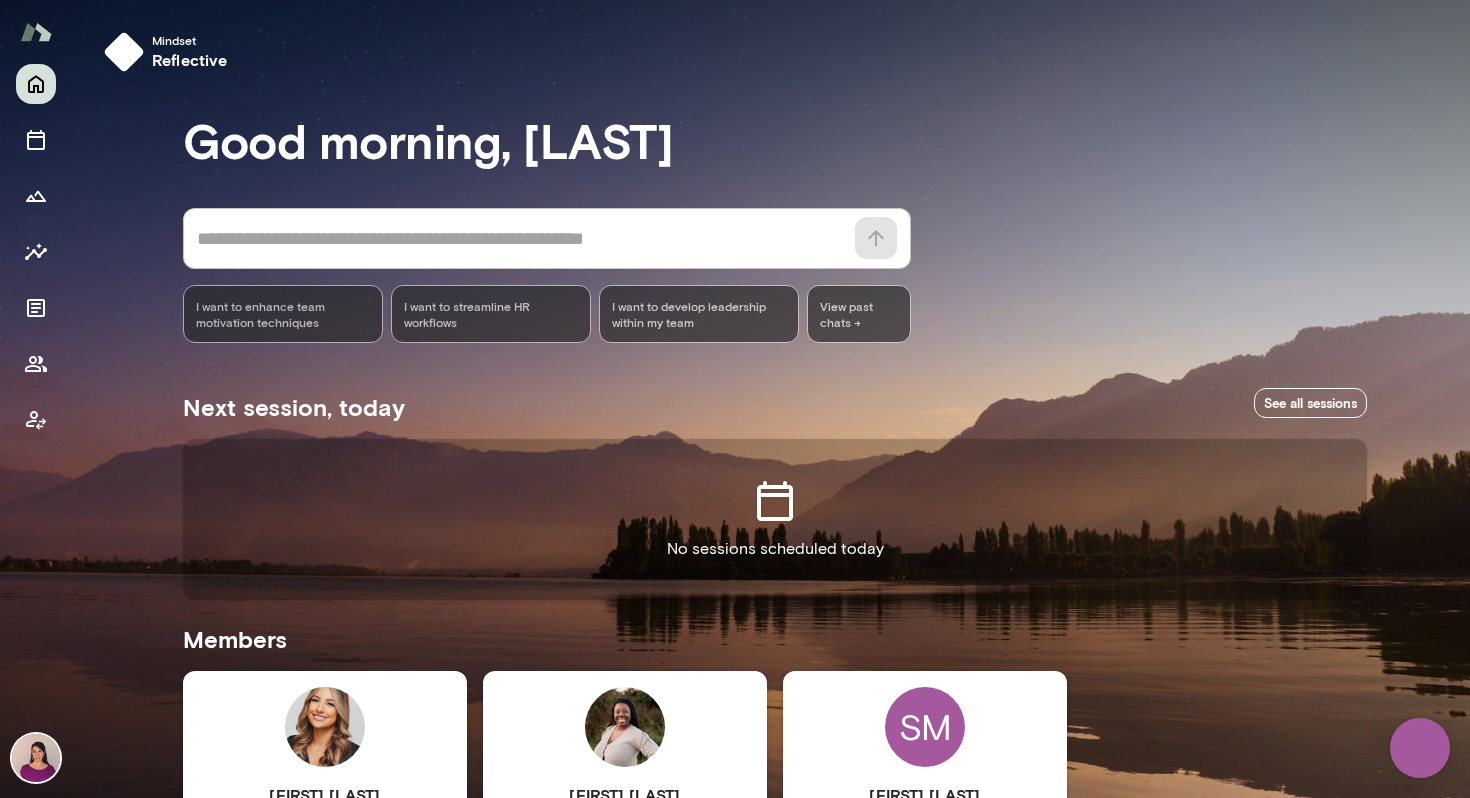 scroll, scrollTop: 0, scrollLeft: 0, axis: both 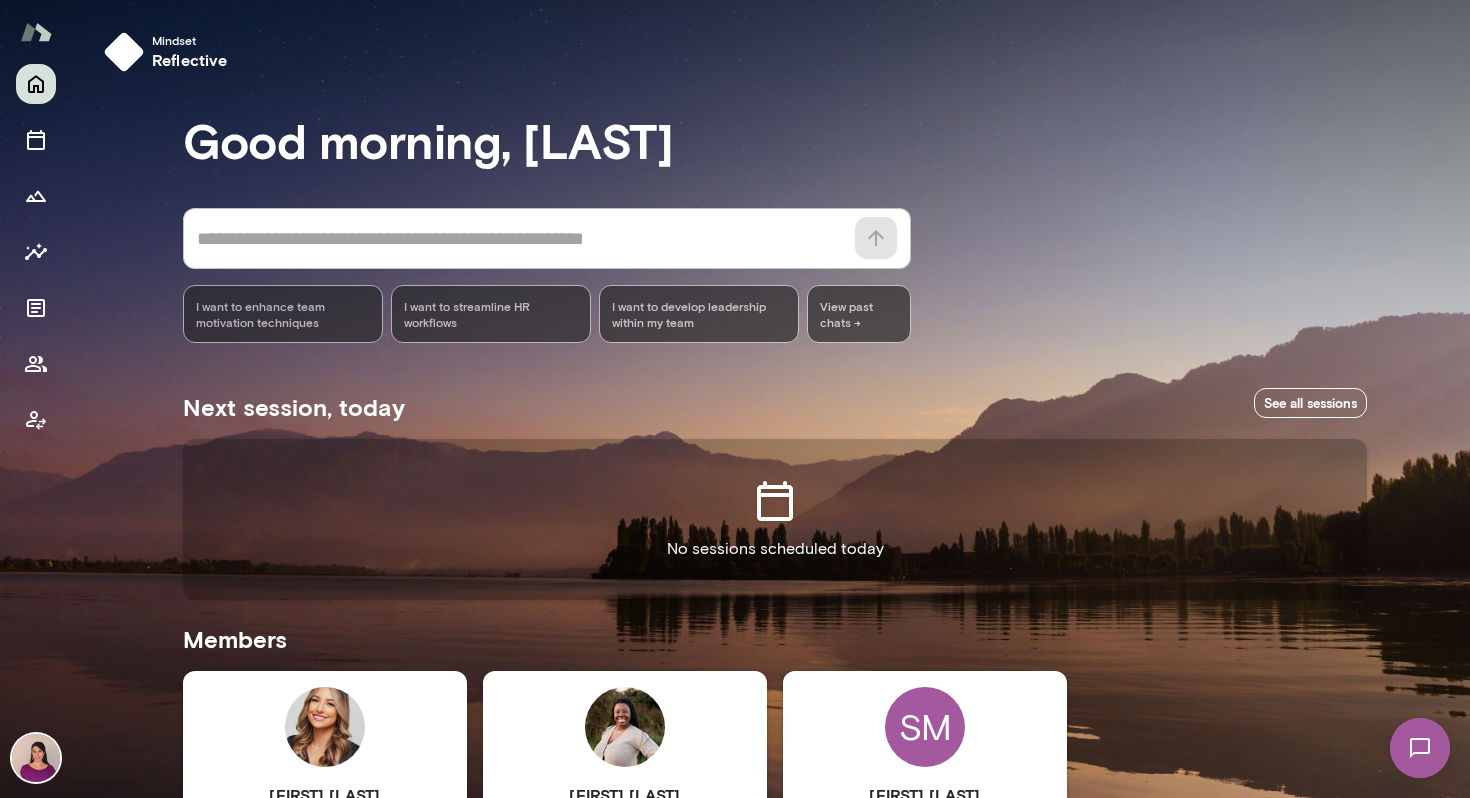 click on "[FIRST] [LAST] [EMAIL] Last online [DATE] Teamshares Business Plan (Central Time) [CITY], [STATE] View" at bounding box center [325, 862] 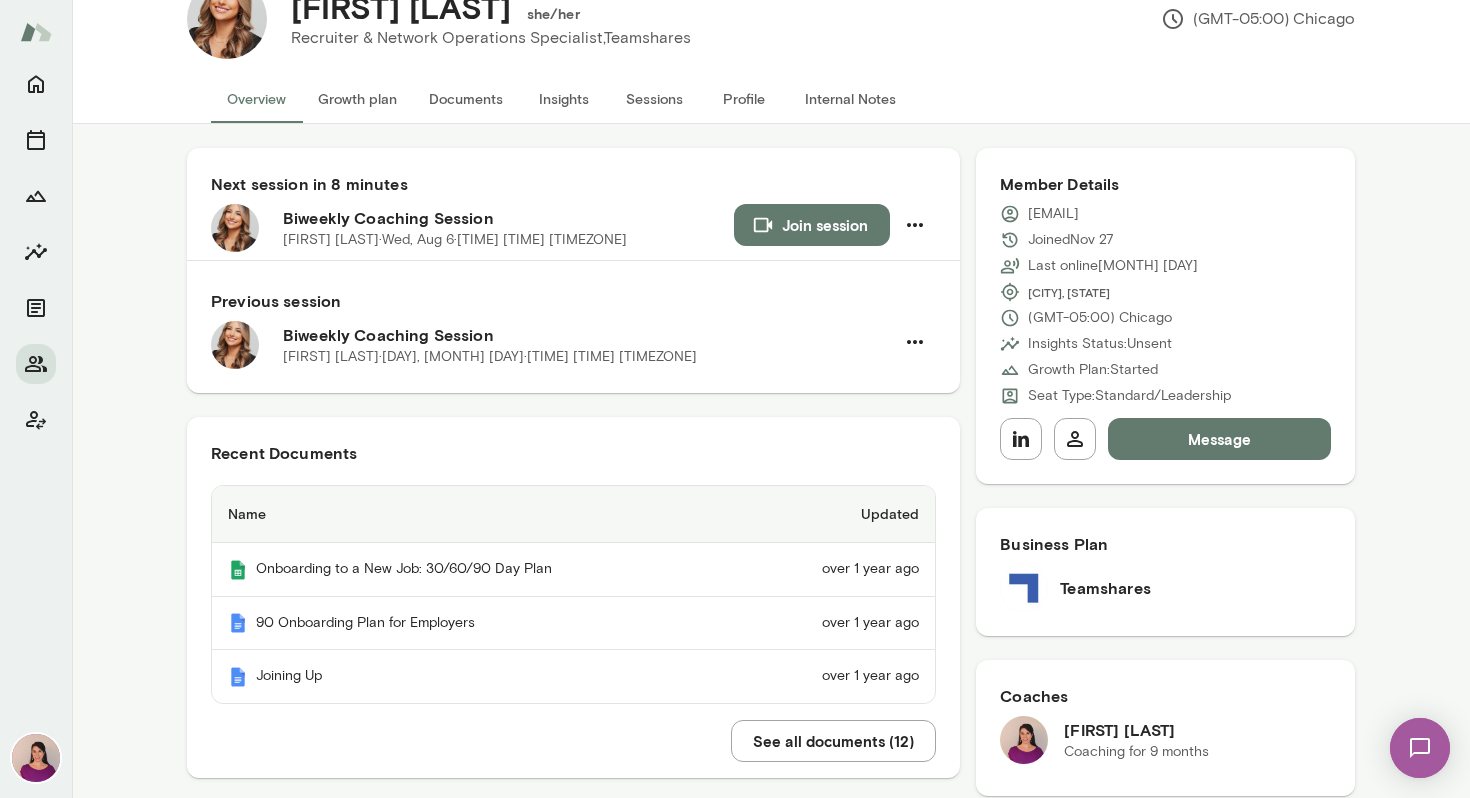 scroll, scrollTop: 0, scrollLeft: 0, axis: both 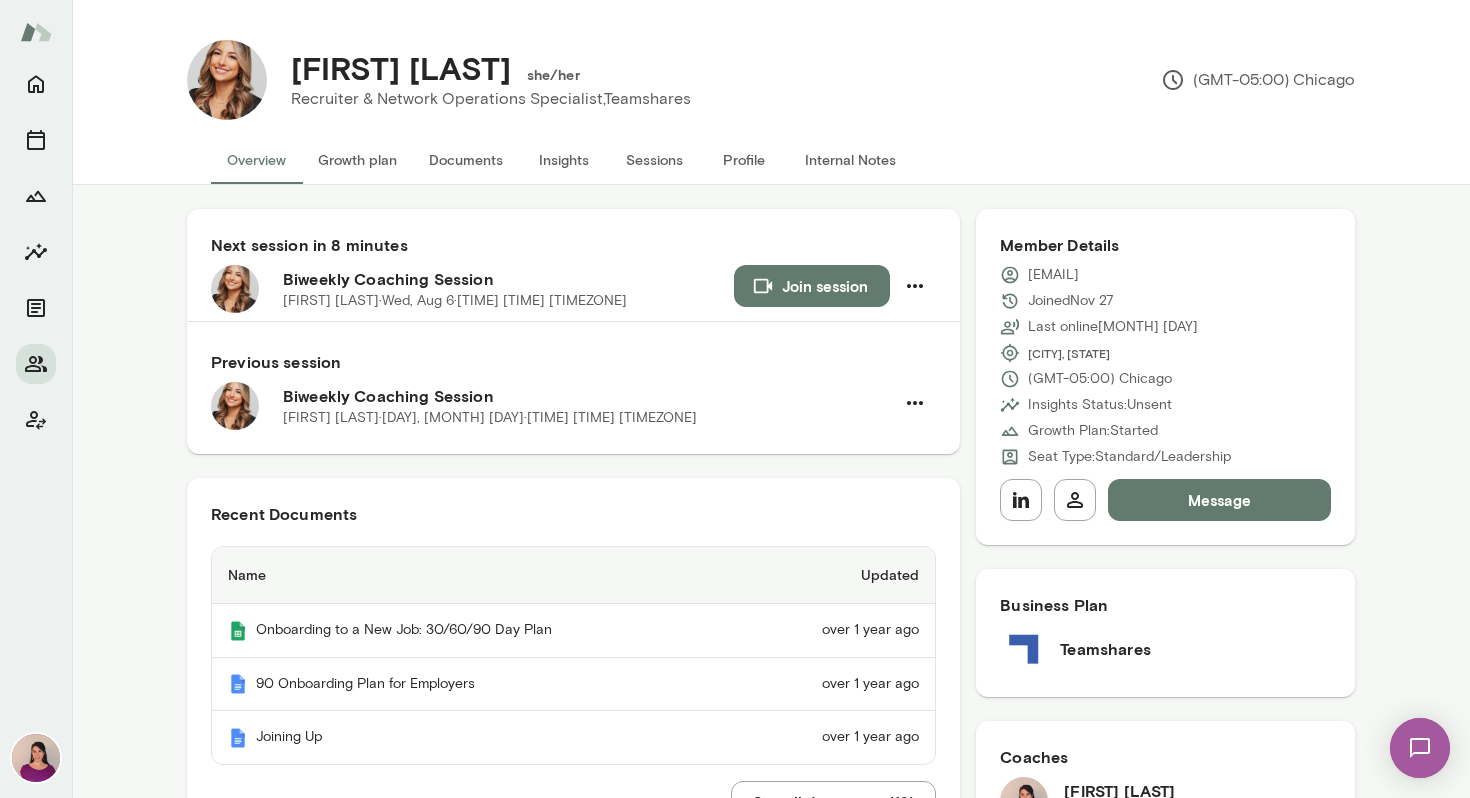 click on "Join session" at bounding box center [812, 286] 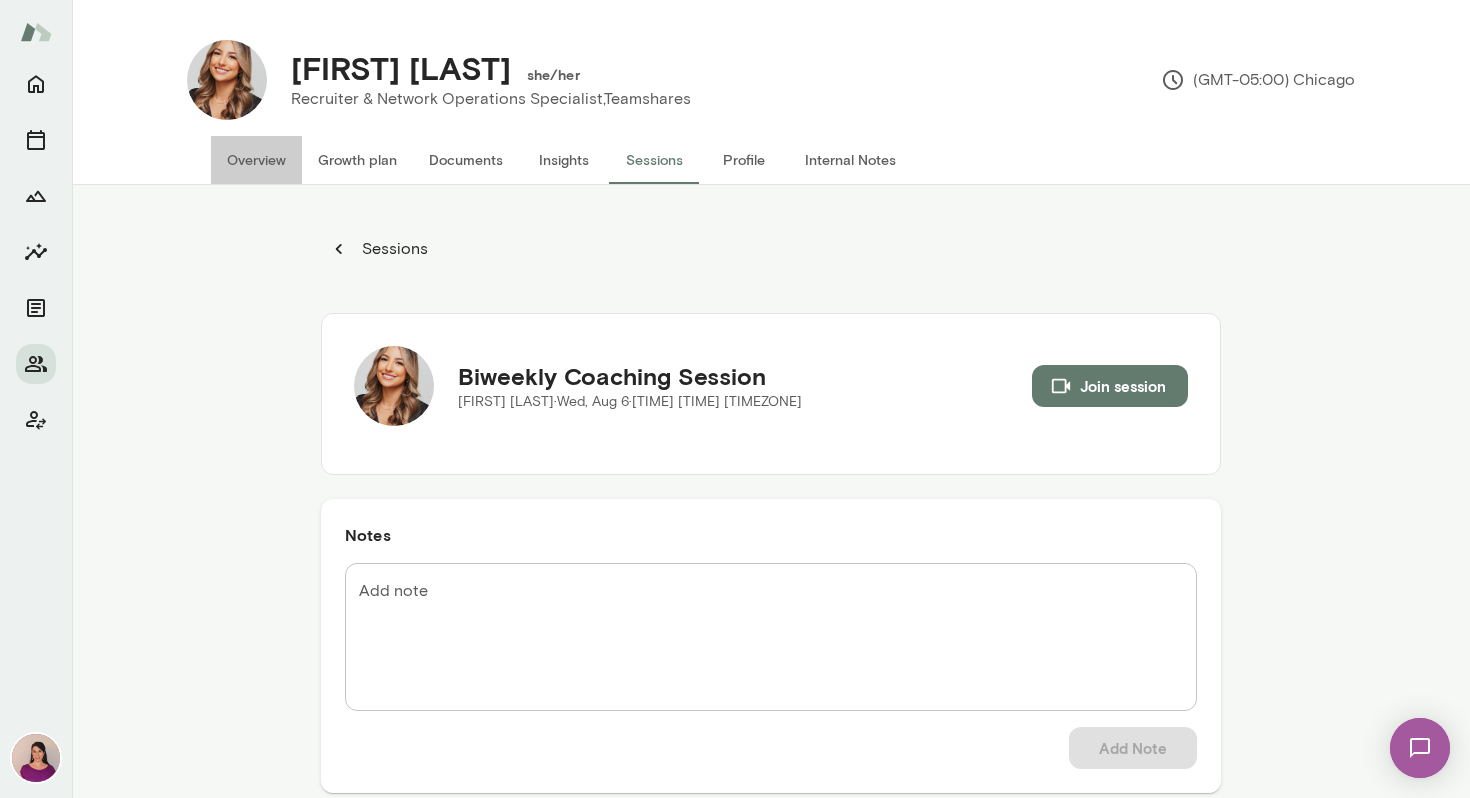 click on "Overview" at bounding box center (256, 160) 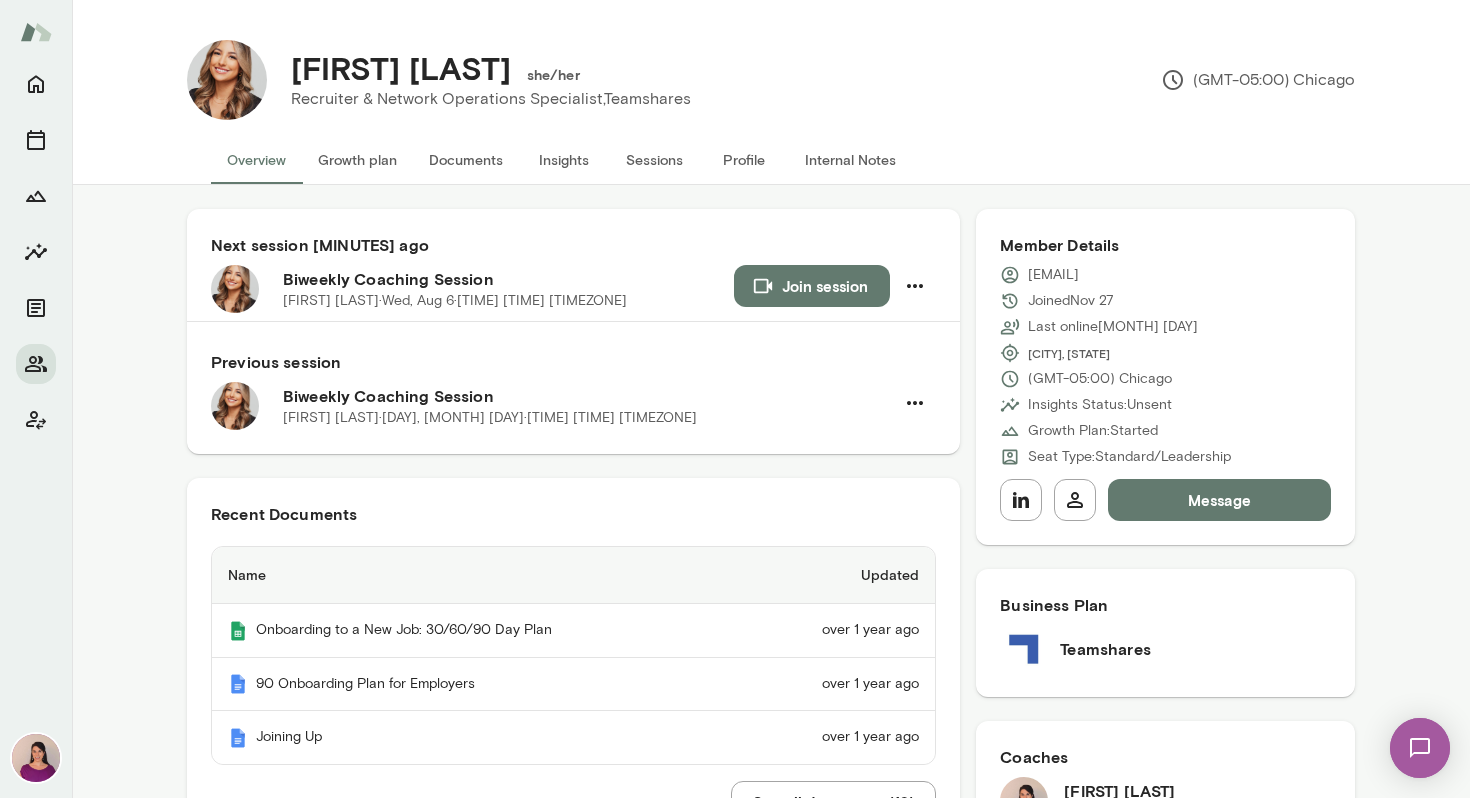 type 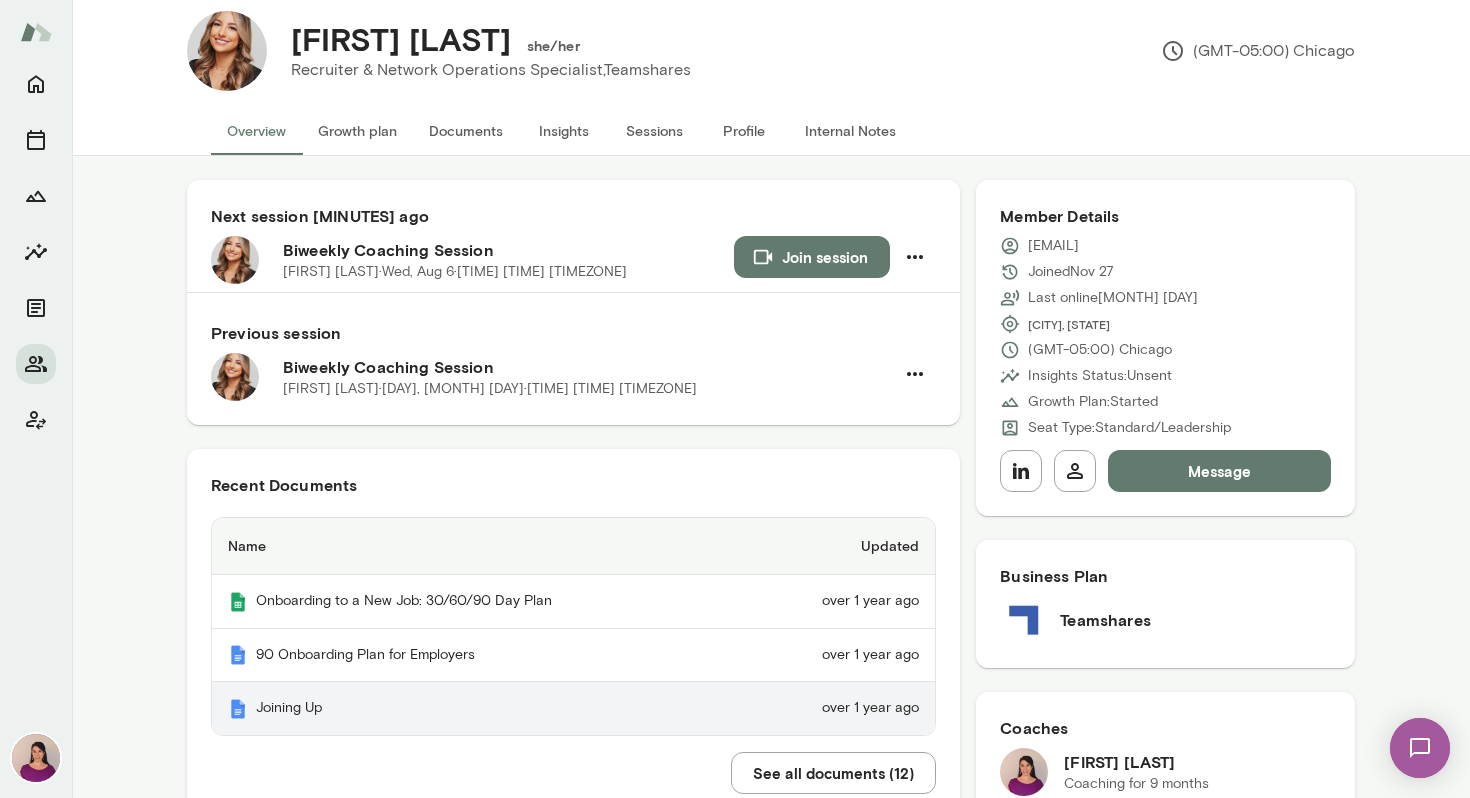 scroll, scrollTop: 0, scrollLeft: 0, axis: both 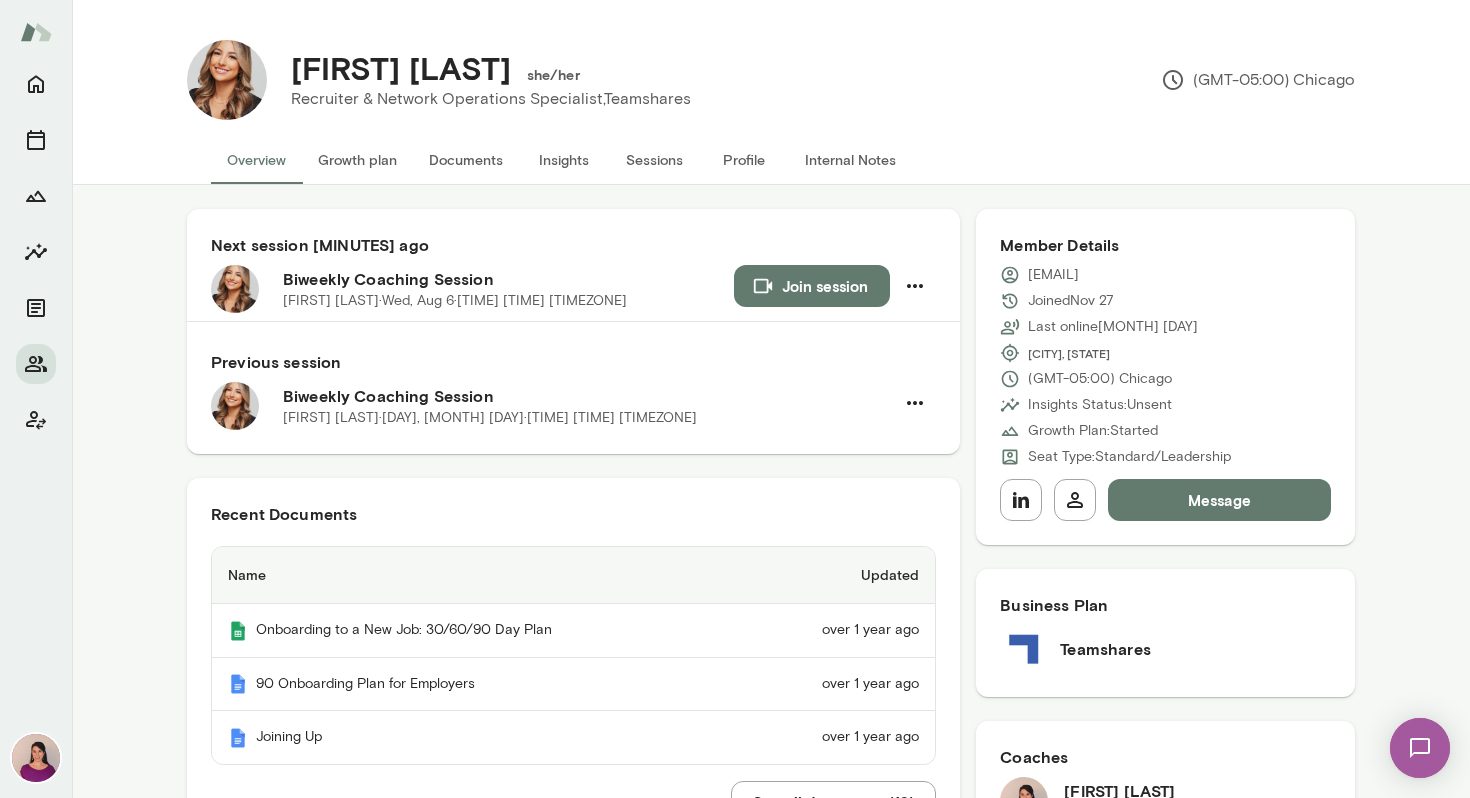click on "Growth plan" at bounding box center [357, 160] 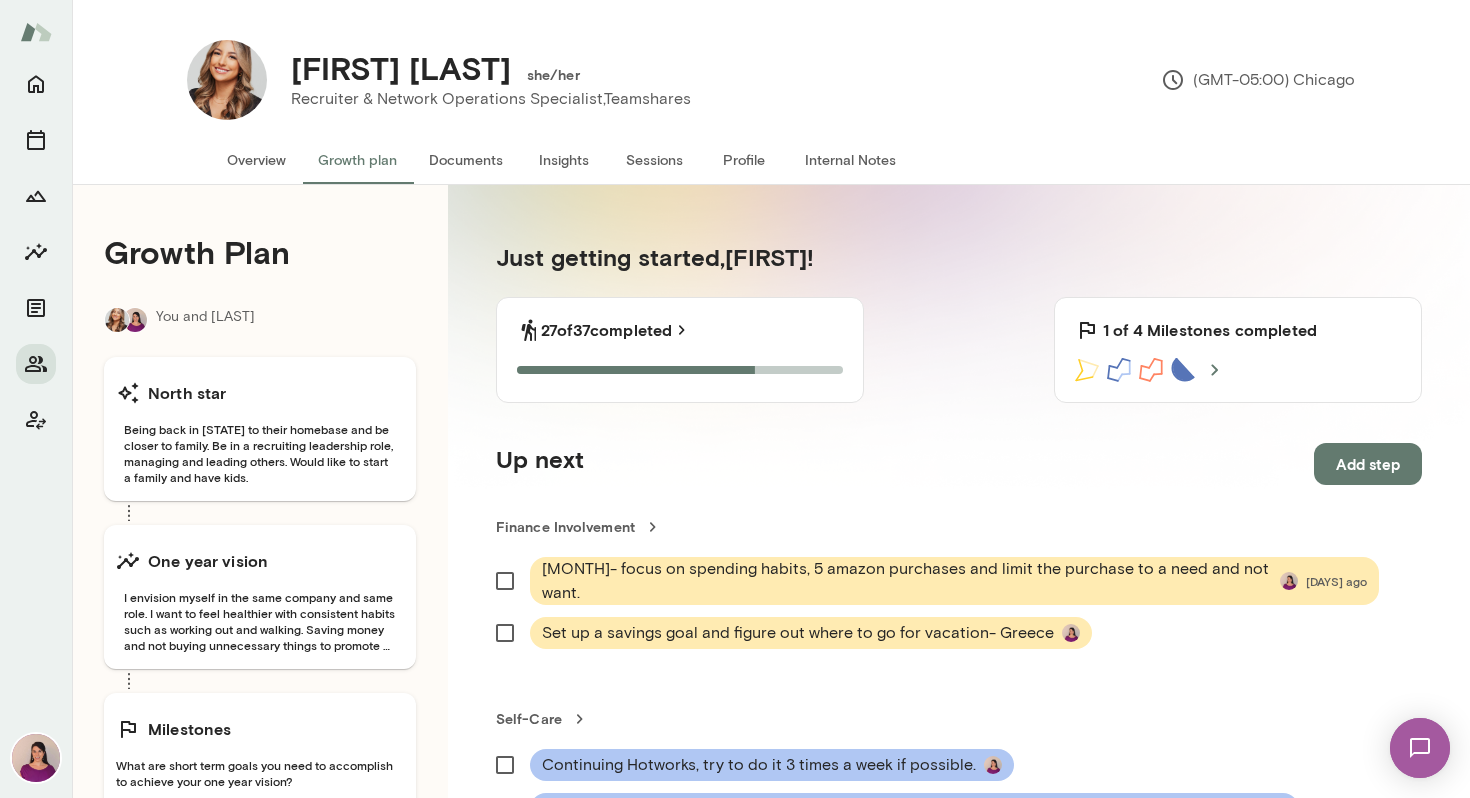 type 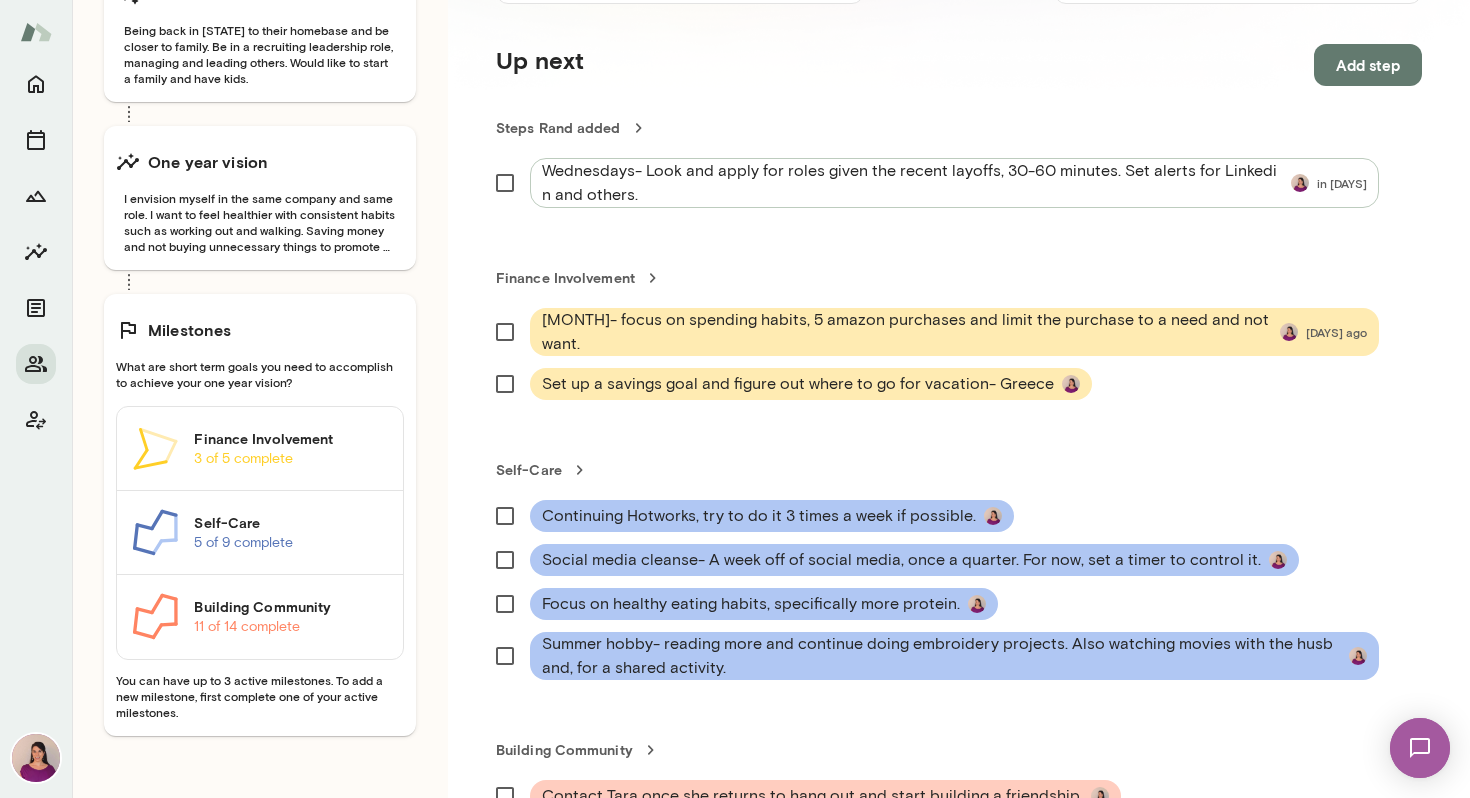scroll, scrollTop: 400, scrollLeft: 0, axis: vertical 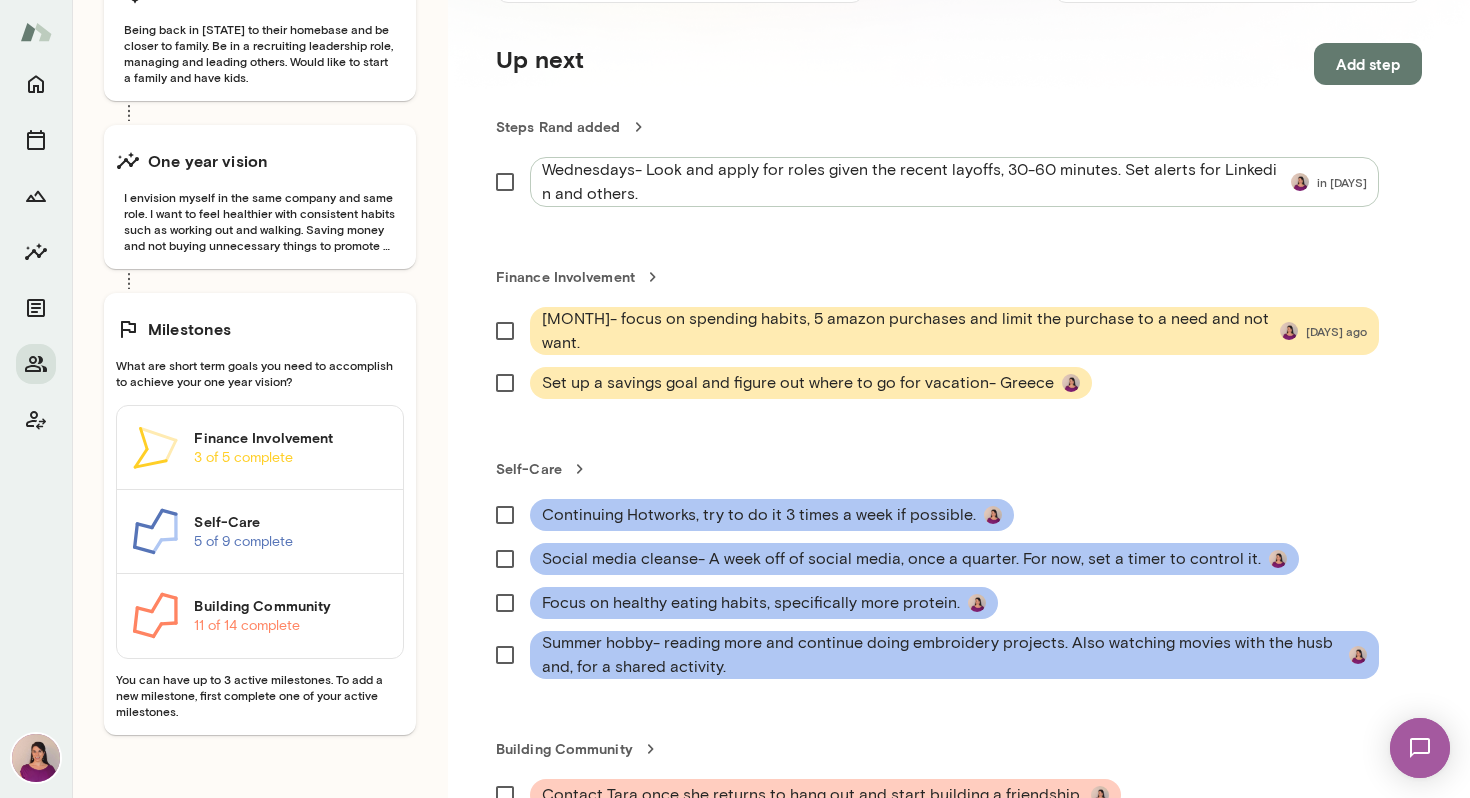 click on "Growth Plan You and [LAST] North star Being back in [STATE] to their homebase and be closer to family. Be in a recruiting leadership role, managing and leading others. Would like to start a family and have kids. One year vision I envision myself in the same company and same role. I want to feel healthier with consistent habits such as working out and walking. Saving money and not buying unnecessary things to promote healthy spending habits as well. Milestones What are short term goals you need to accomplish to achieve your one year vision? Finance Involvement 3 of 5 complete Self-Care 5 of 9 complete Building Community 11 of 14 complete You can have up to 3 active milestones. To add a new milestone, first complete one of your active milestones." at bounding box center (260, 396) 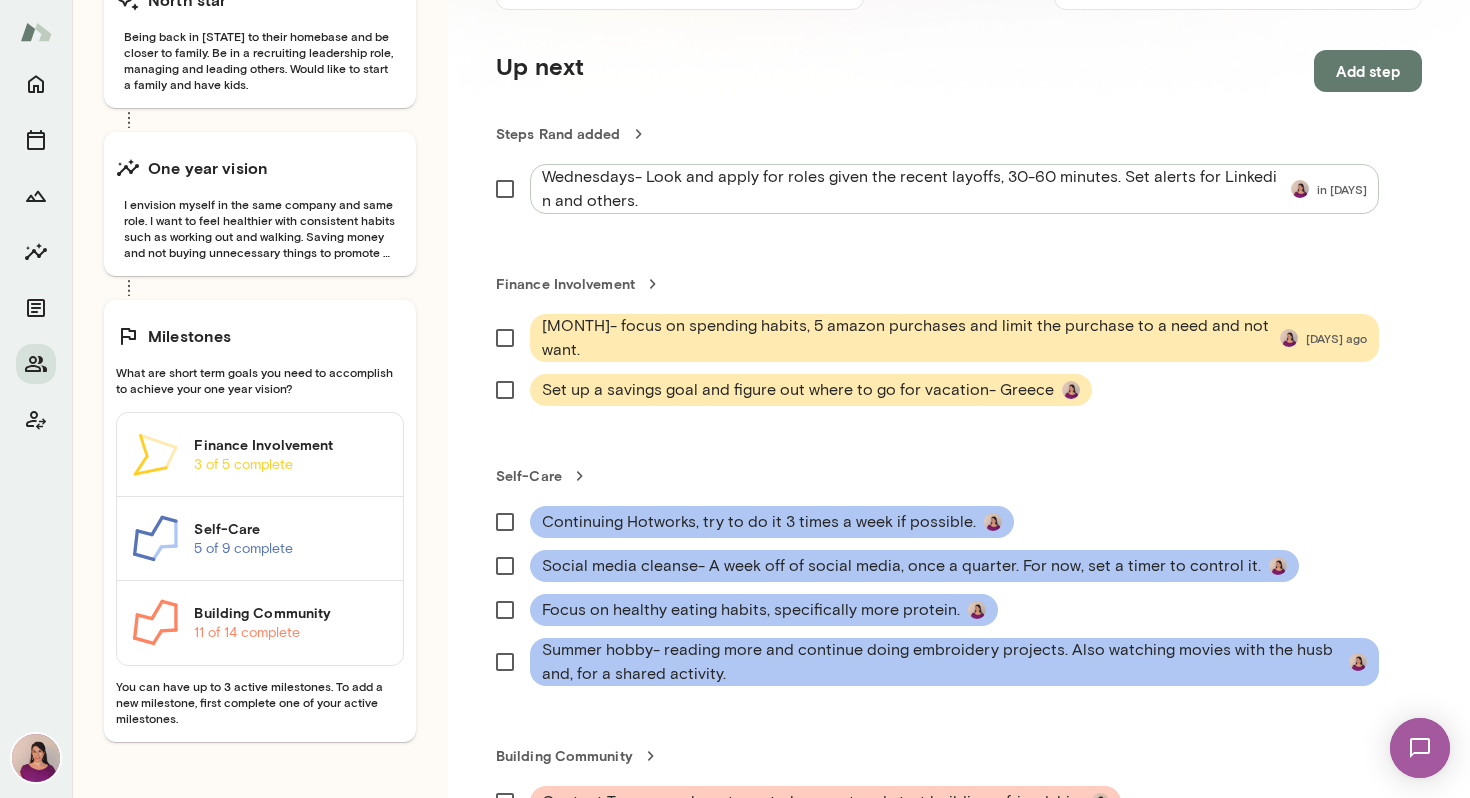 click on "Add step" at bounding box center (1368, 71) 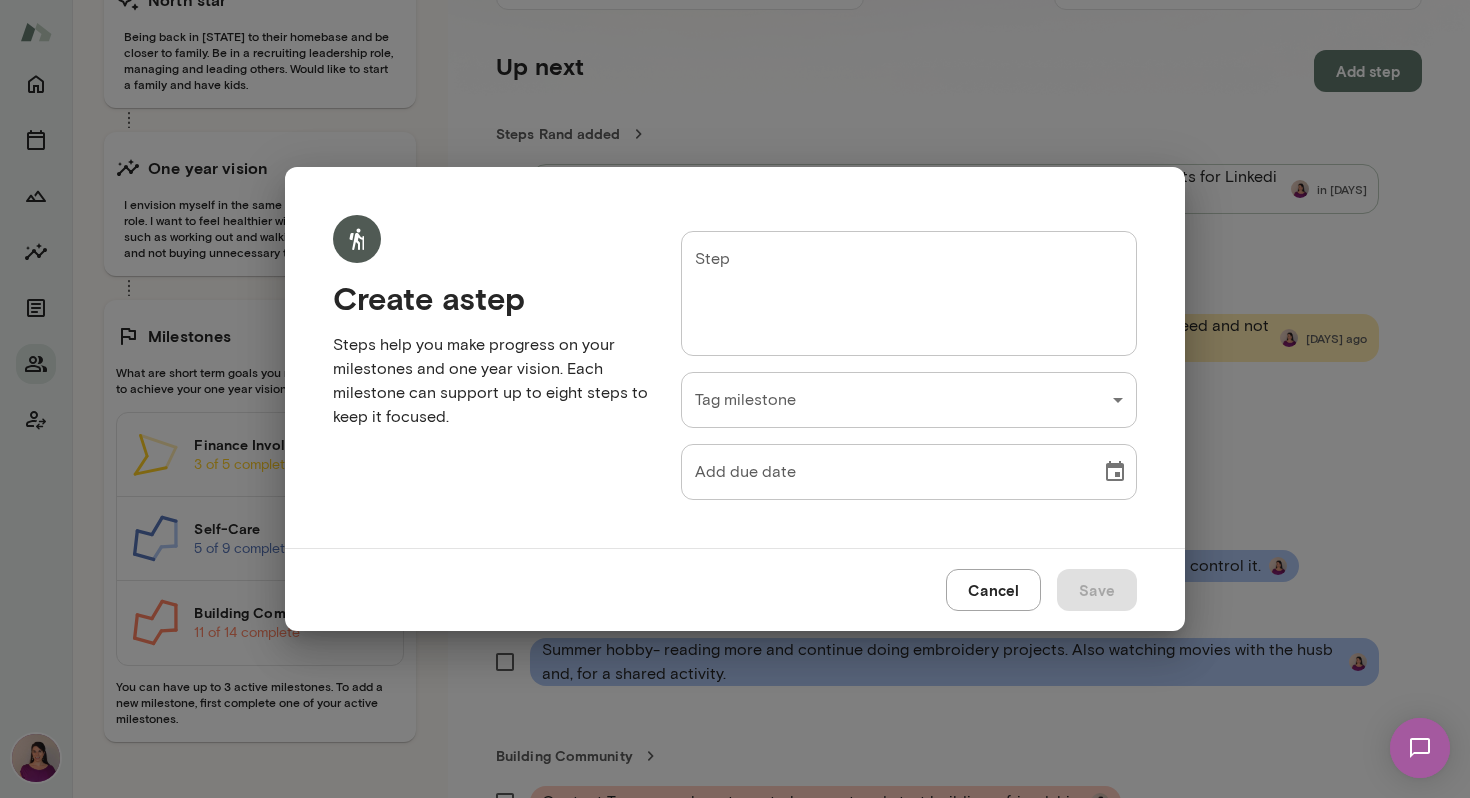 click on "Step" at bounding box center (909, 293) 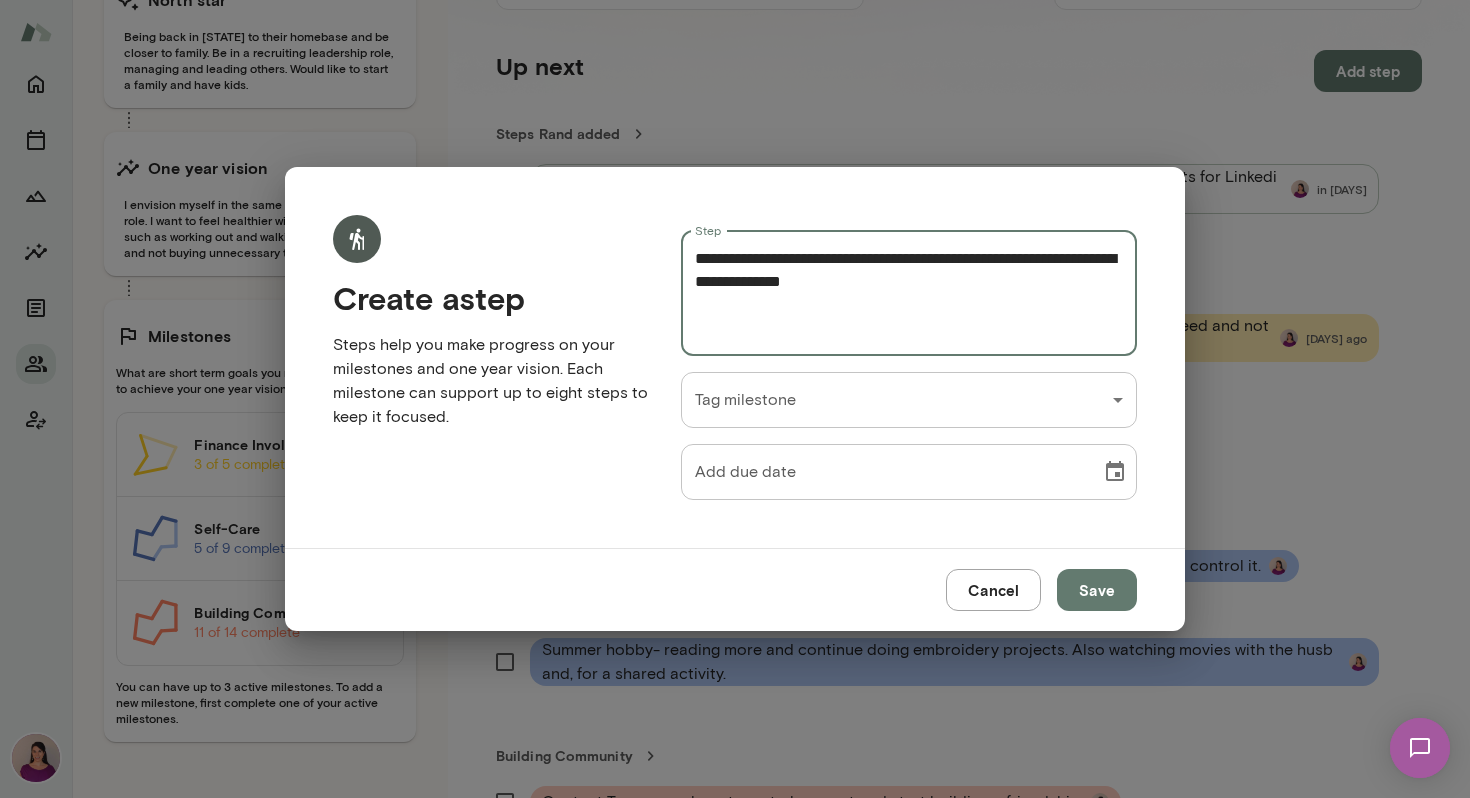 type on "**********" 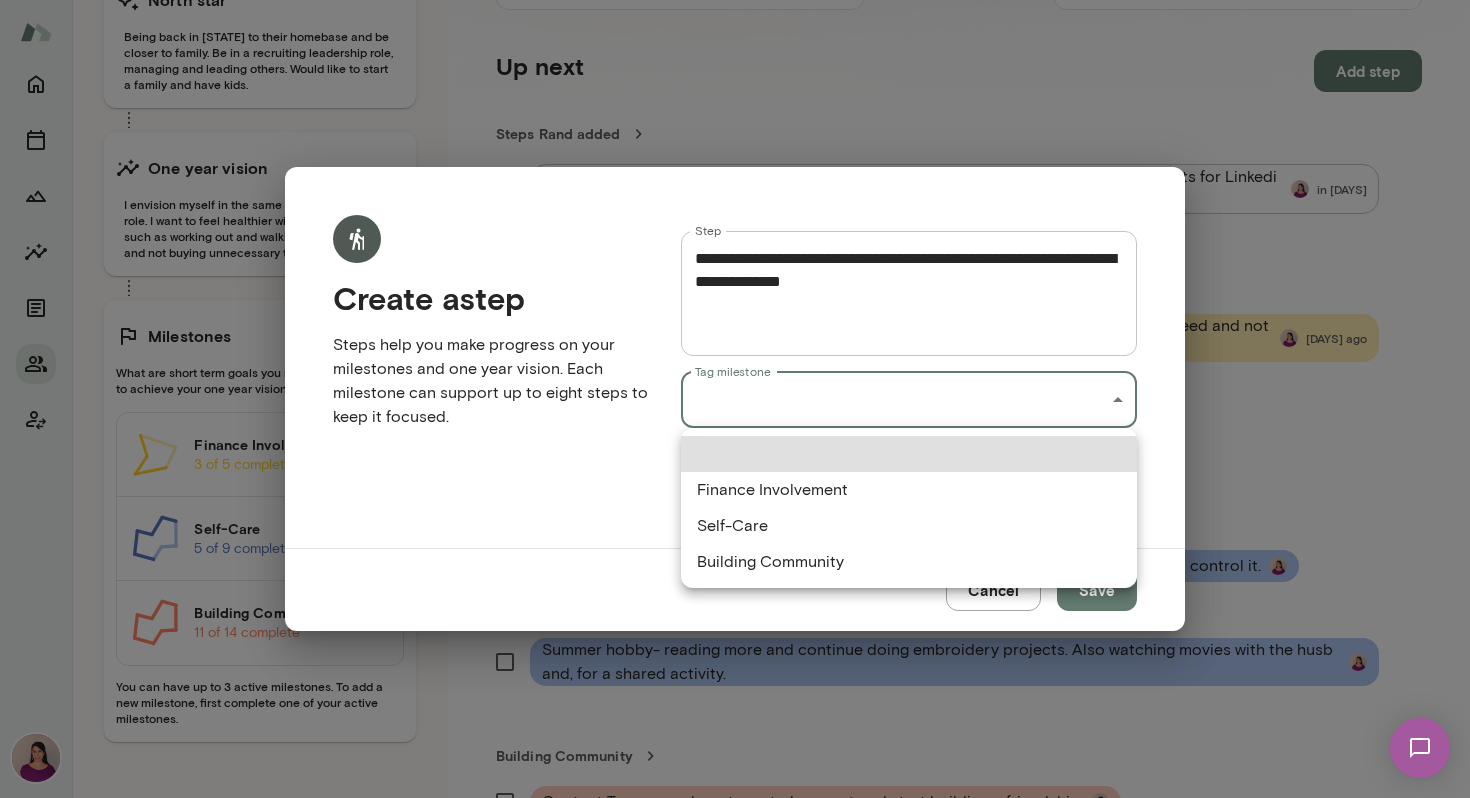 click on "[FIRST] [LAST] she/her Recruiter & Network Operations Specialist, Teamshares (GMT-05:00) Chicago Overview Growth plan Documents Insights Sessions Profile Internal Notes Growth Plan You and [LAST] North star Being back in [STATE] to their homebase and be closer to family. Be in a recruiting leadership role, managing and leading others. Would like to start a family and have kids. One year vision I envision myself in the same company and same role. I want to feel healthier with consistent habits such as working out and walking. Saving money and not buying unnecessary things to promote healthy spending habits as well. Milestones What are short term goals you need to accomplish to achieve your one year vision? Finance Involvement 3 of 5 complete Self-Care 5 of 9 complete Building Community 11 of 14 complete You can have up to 3 active milestones. To add a new milestone, first complete one of your active milestones. Just getting started, [FIRST] ! 27 of 37 completed 27 of 37 Steps completed Up next Add step Home *" at bounding box center [735, 0] 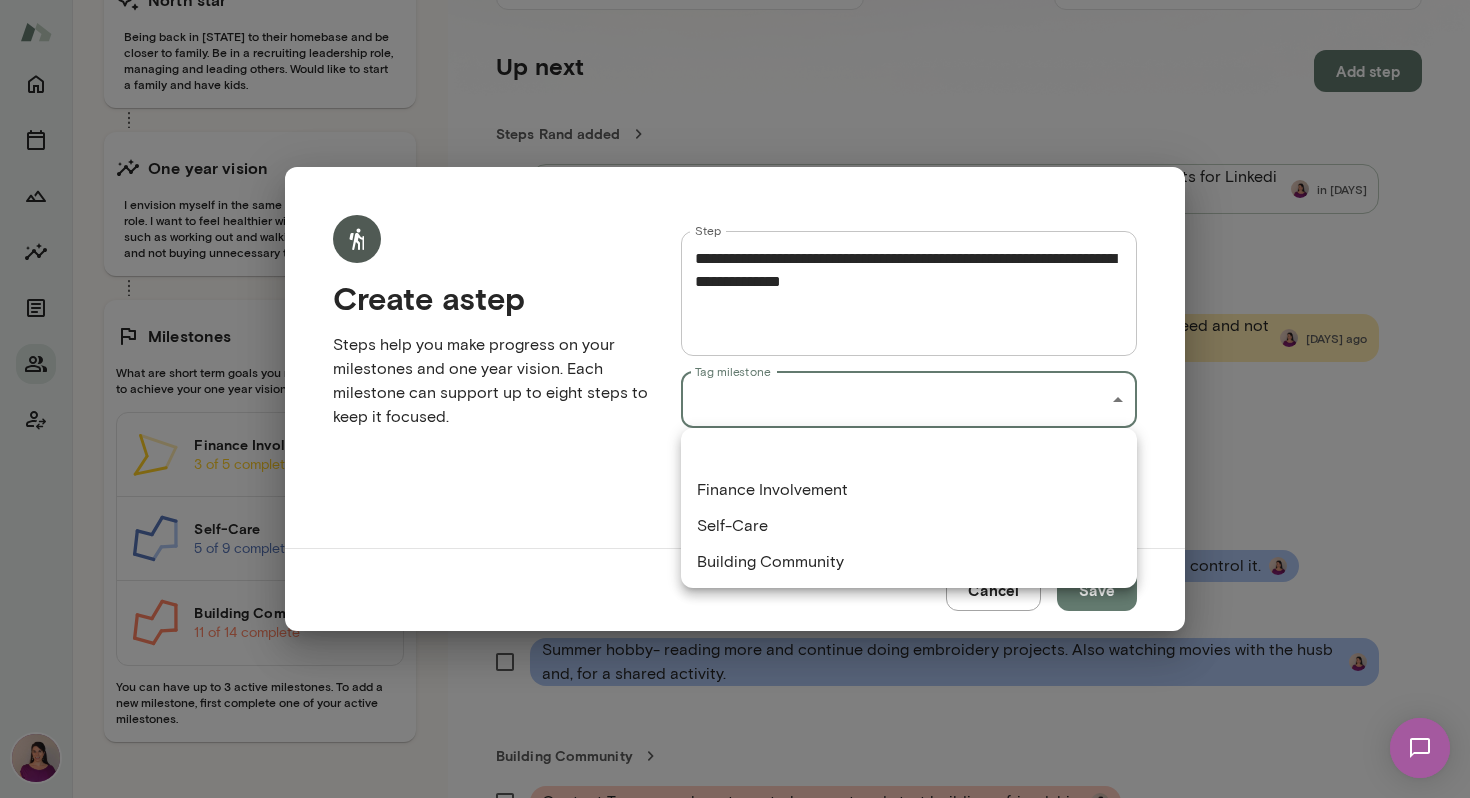 click at bounding box center (735, 399) 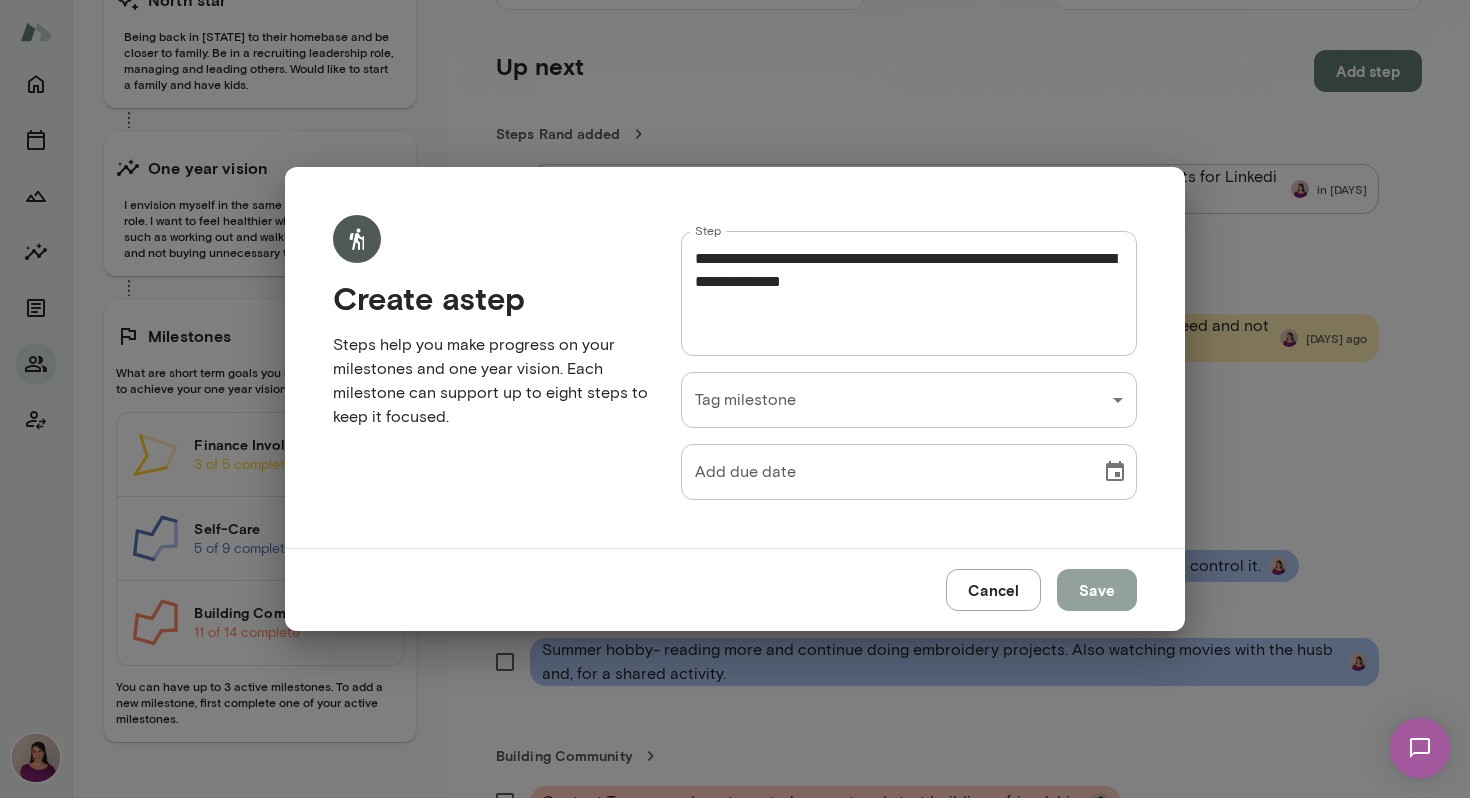 click on "Save" at bounding box center (1097, 590) 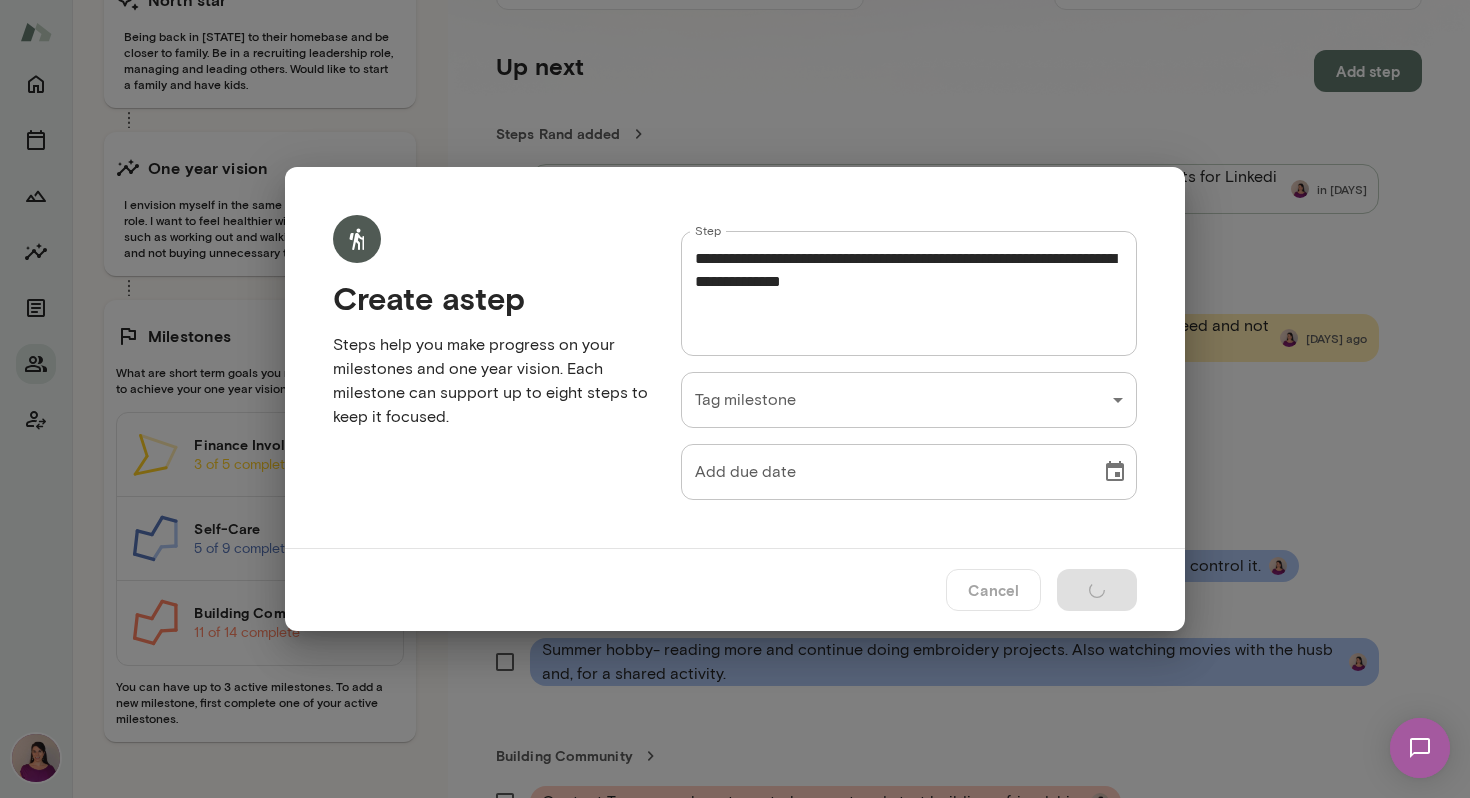type 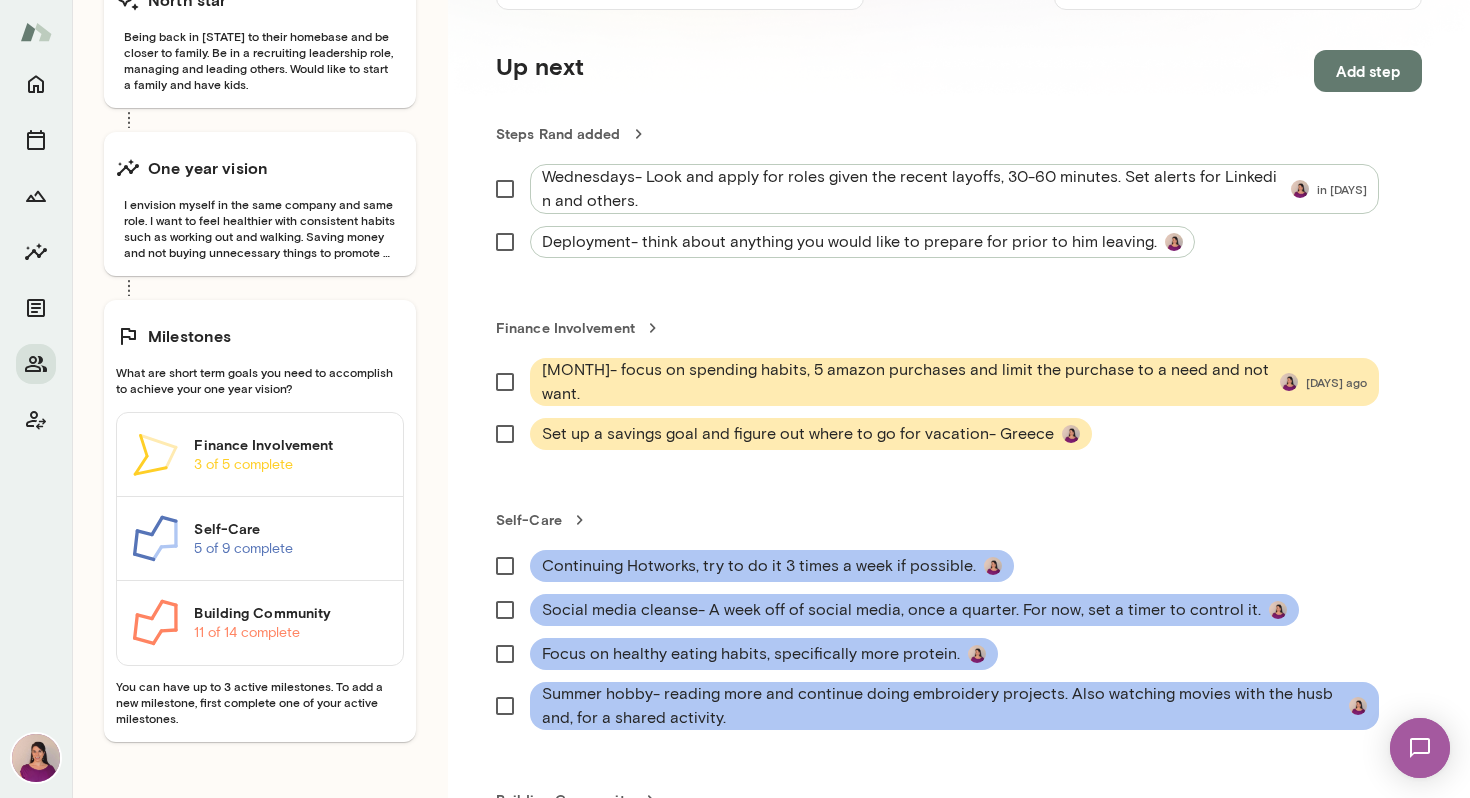 type 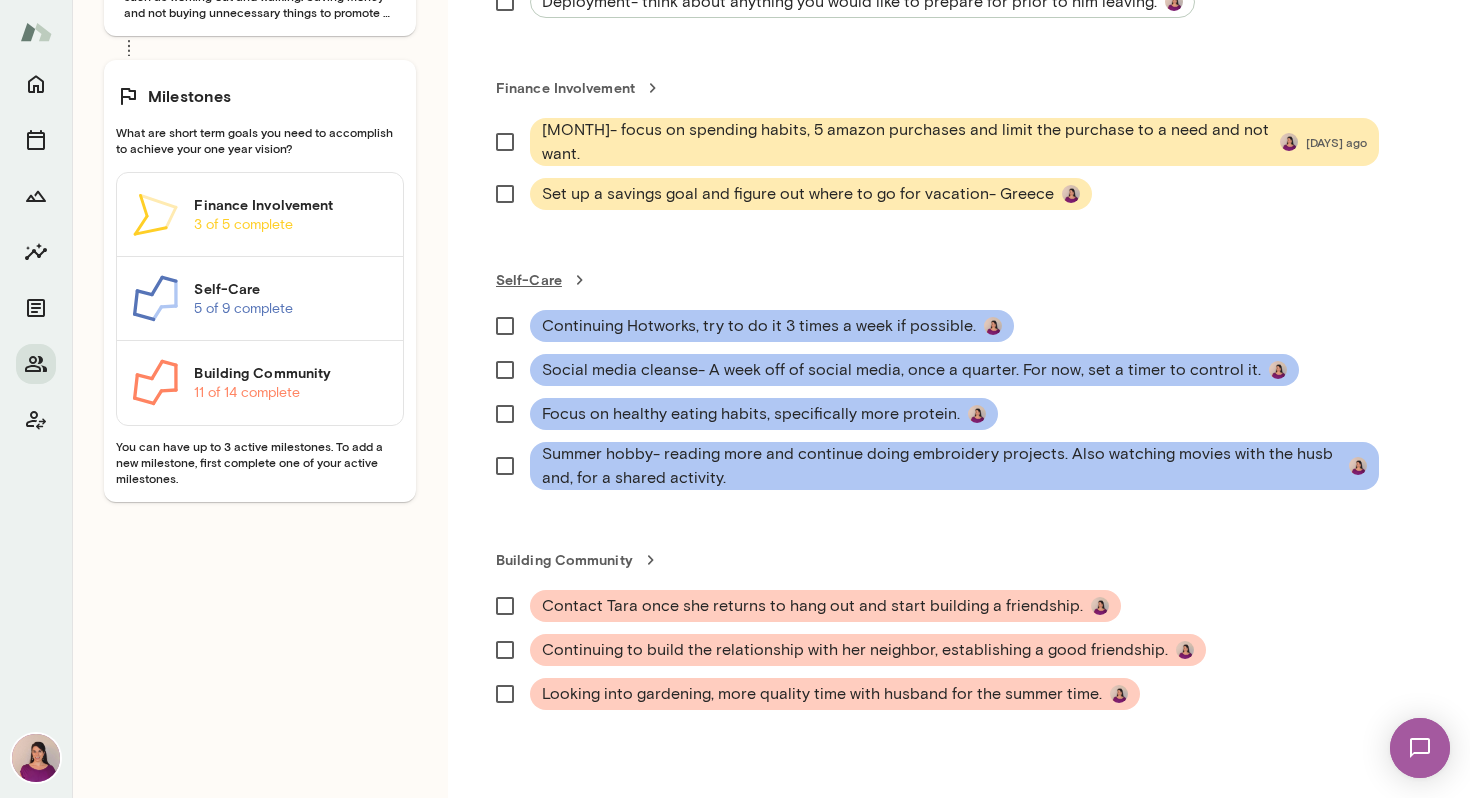 scroll, scrollTop: 637, scrollLeft: 0, axis: vertical 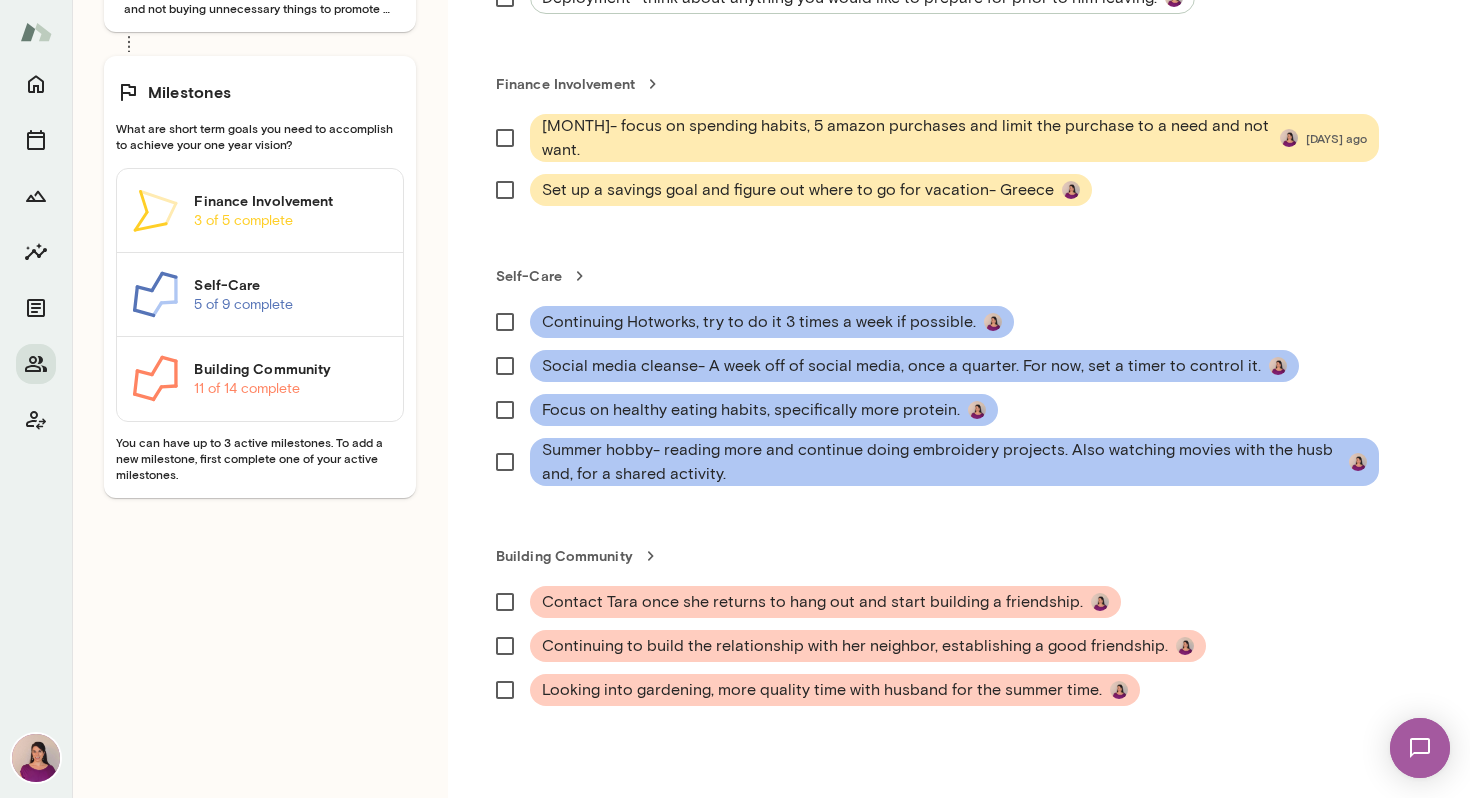 click on "[MONTH]- focus on spending habits, 5 amazon purchases and limit the purchase to a need and not want." at bounding box center [907, 138] 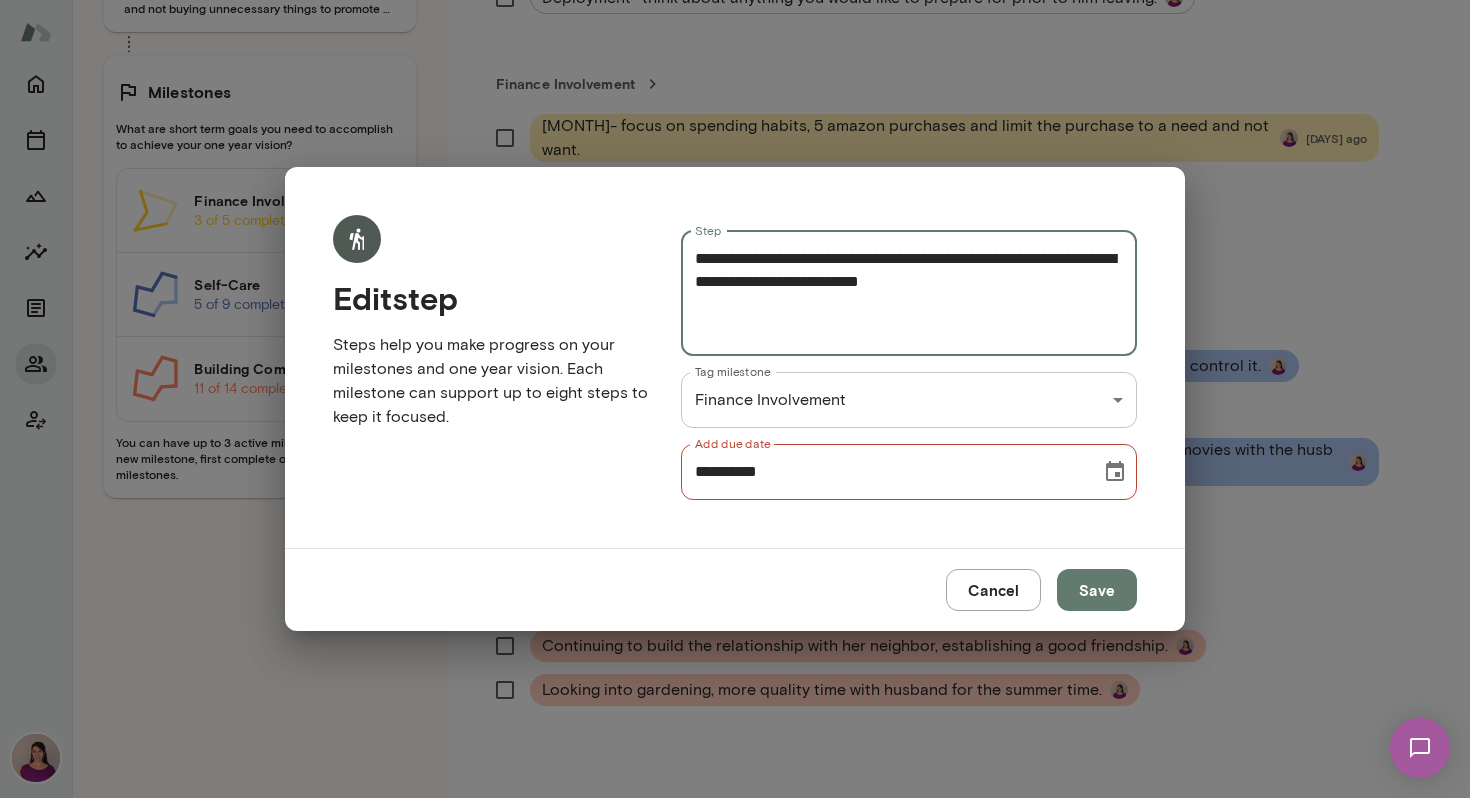 click on "**********" at bounding box center (909, 293) 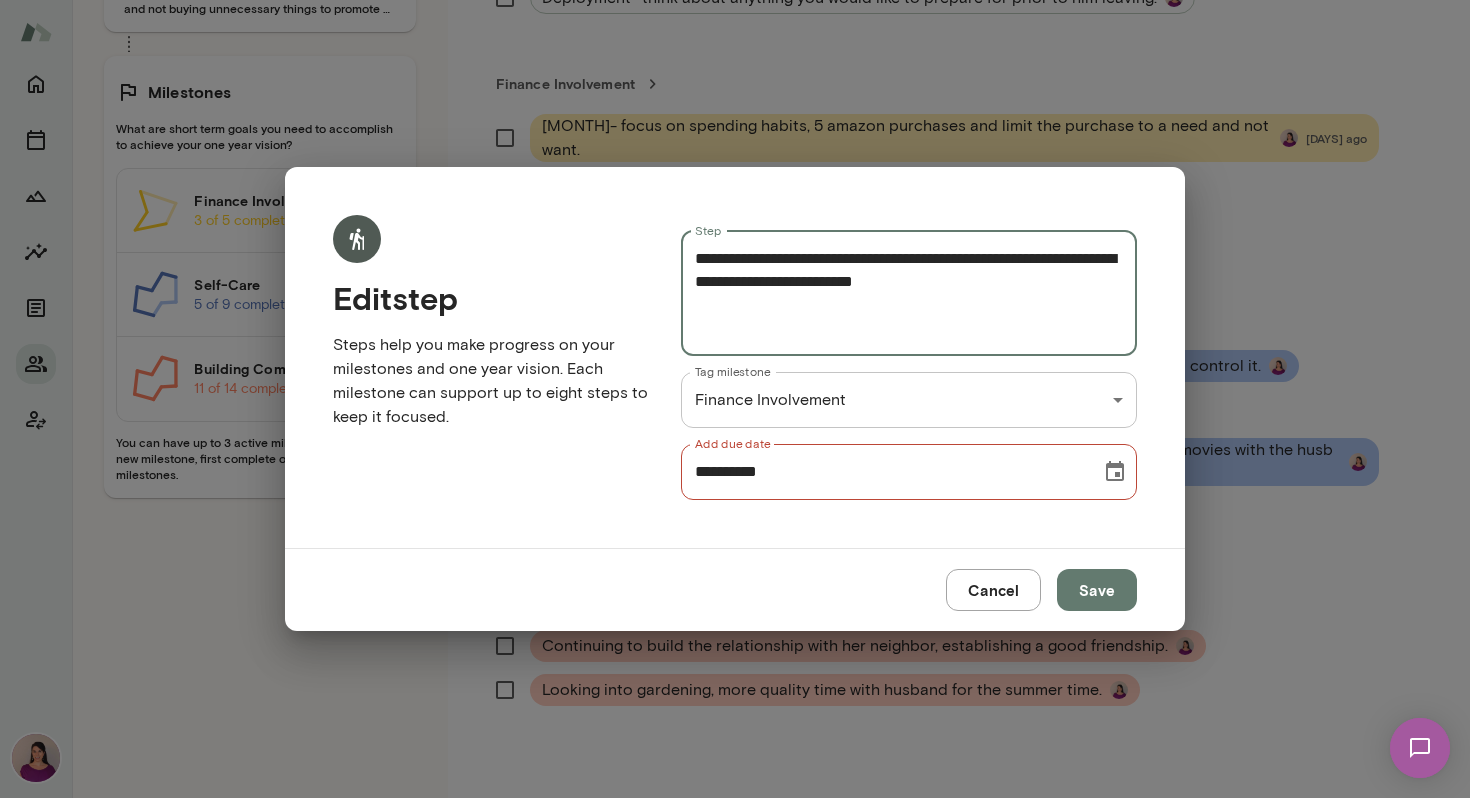 type on "**********" 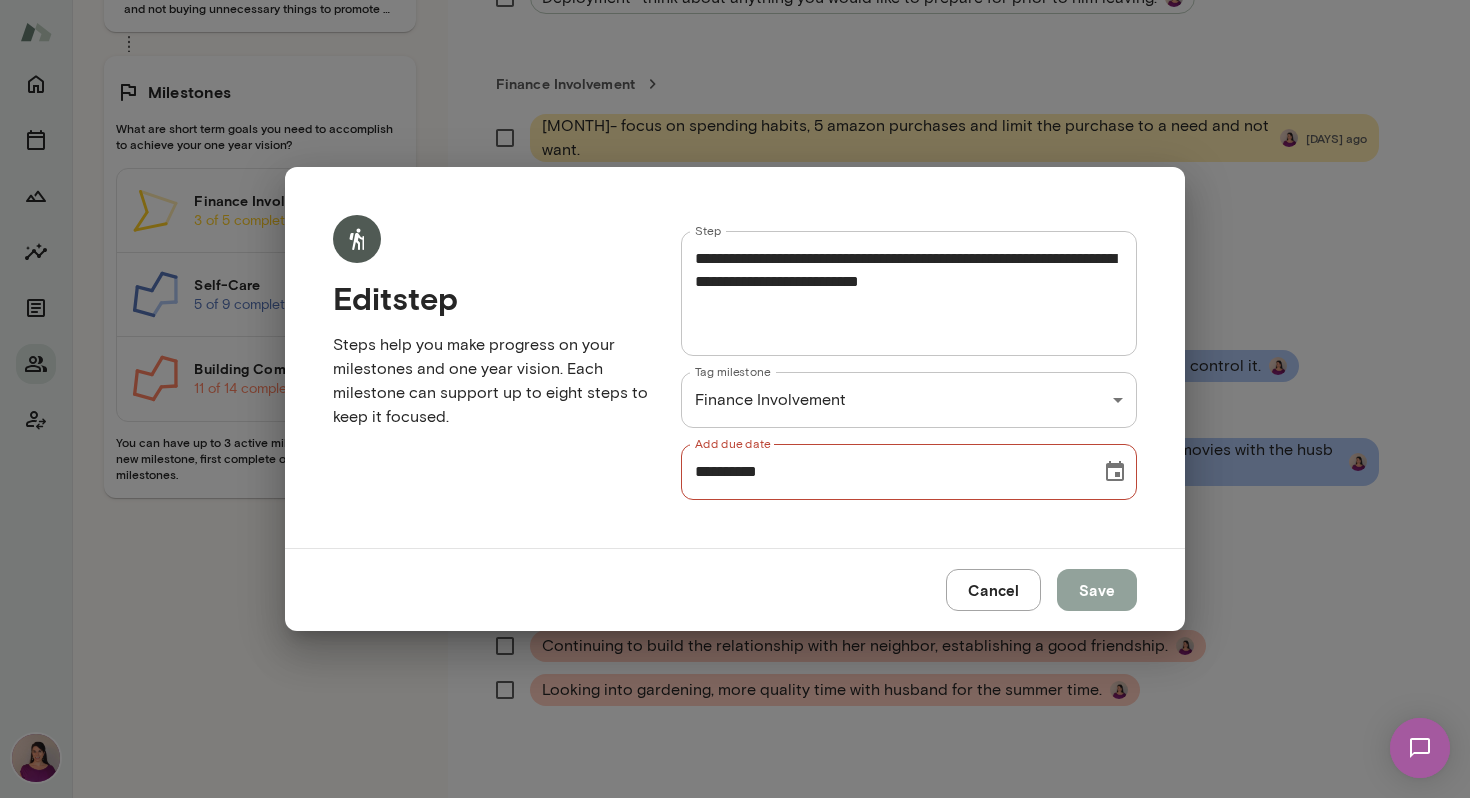 click on "Save" at bounding box center [1097, 590] 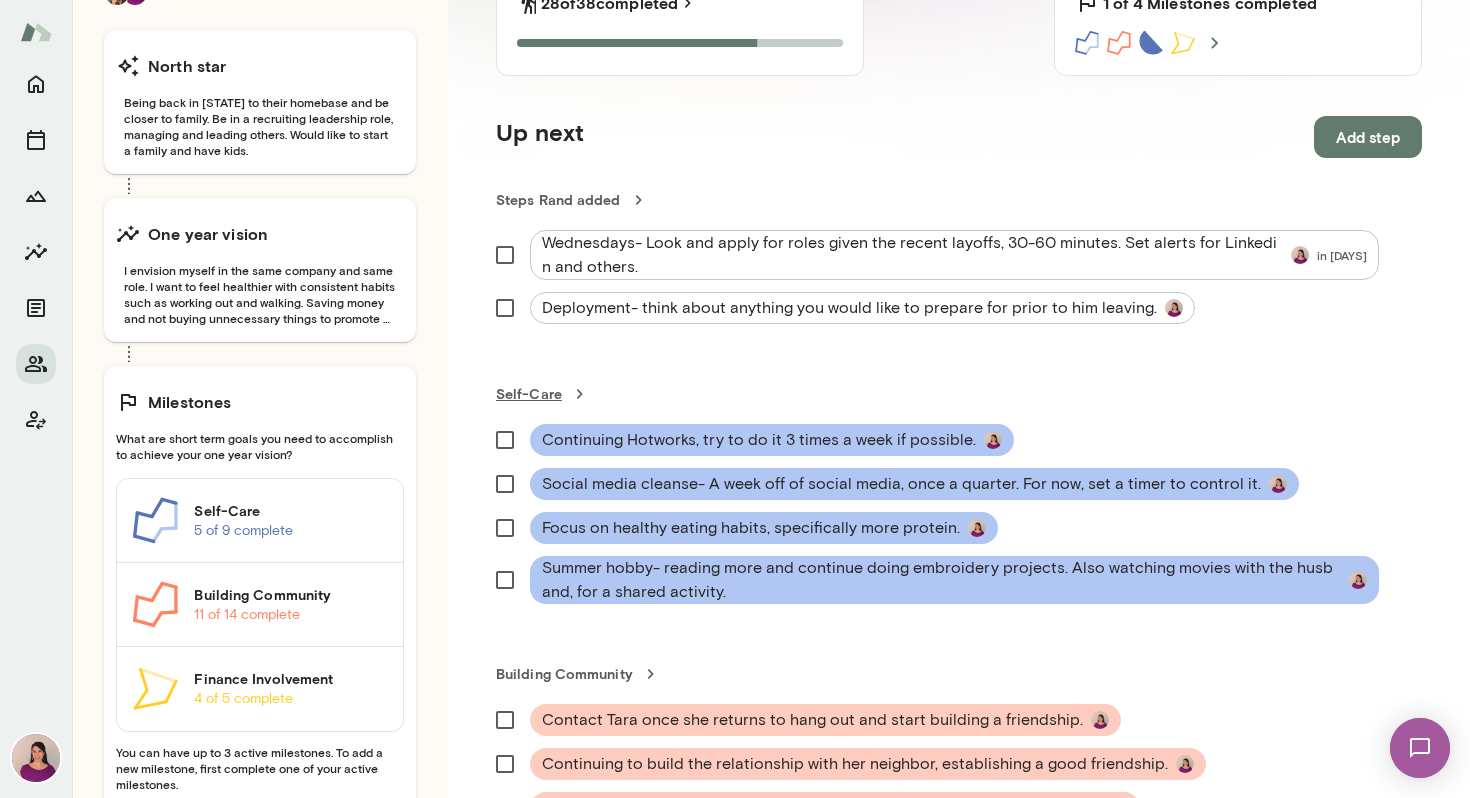 scroll, scrollTop: 313, scrollLeft: 0, axis: vertical 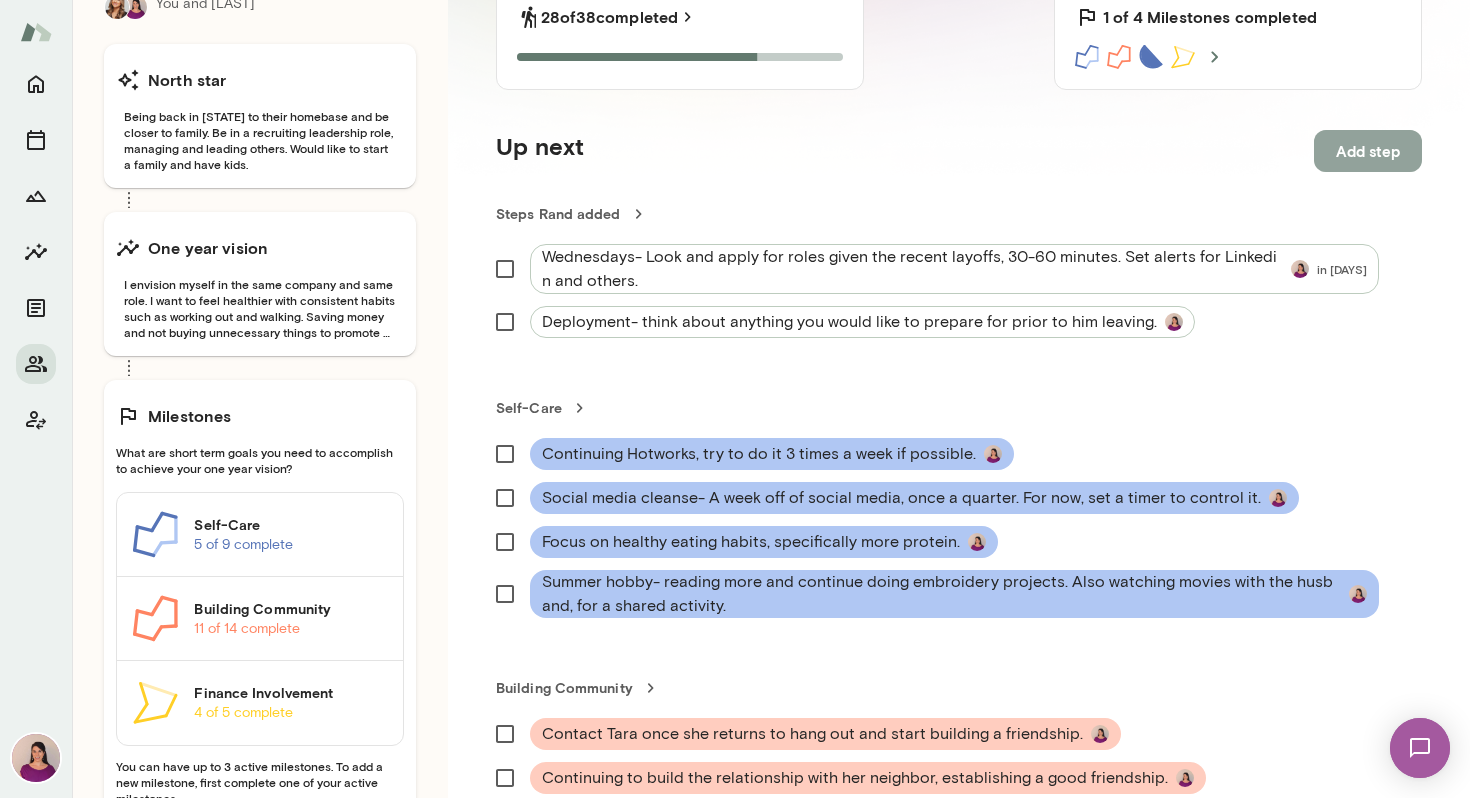 click on "Add step" at bounding box center (1368, 151) 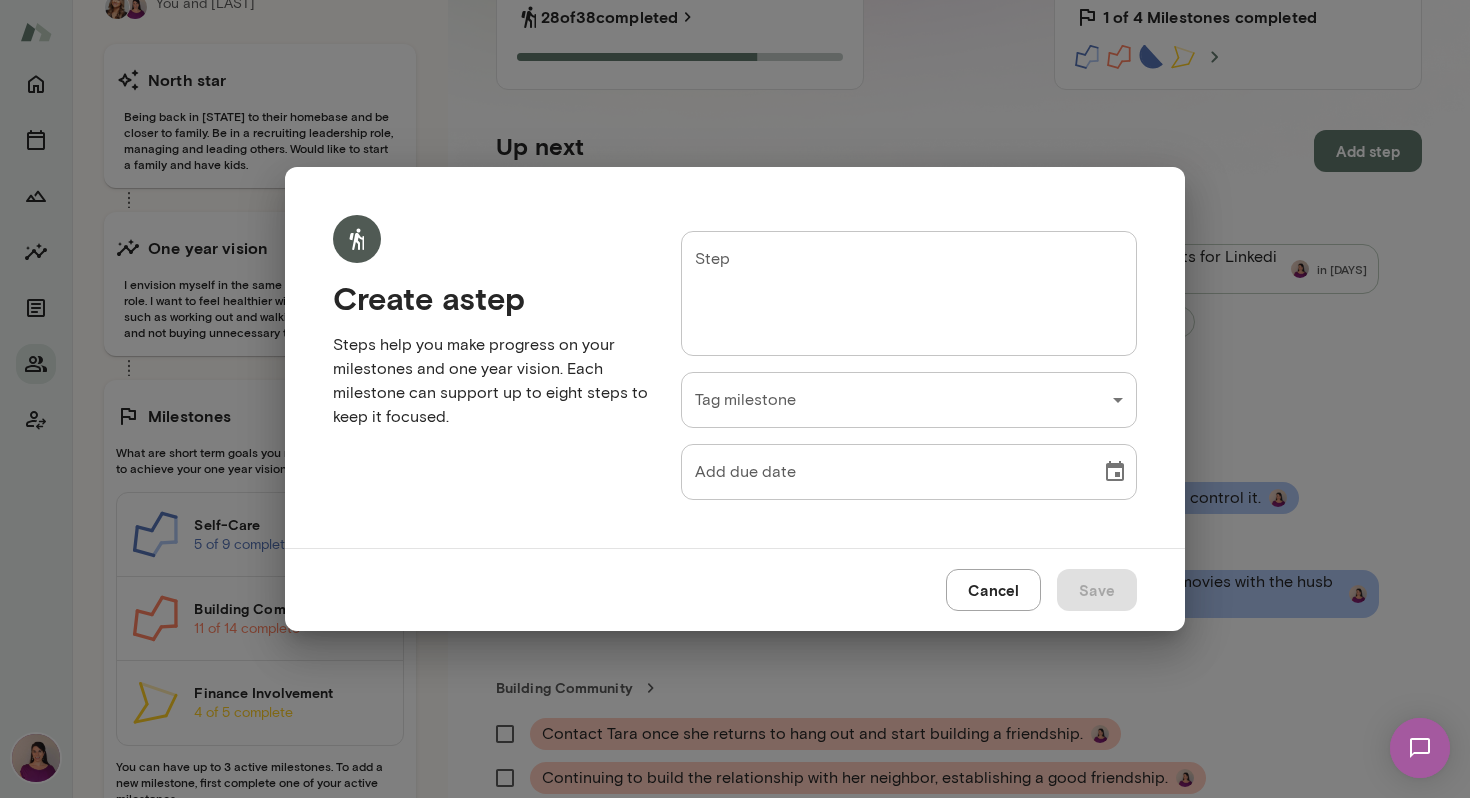 click on "[FIRST] [LAST] she/her Recruiter & Network Operations Specialist, Teamshares (GMT-05:05:00) Chicago Overview Growth plan Documents Insights Sessions Profile Internal Notes Growth Plan You and [LAST] North star Being back in [STATE] to their homebase and be closer to family. Be in a recruiting leadership role, managing and leading others. Would like to start a family and have kids. One year vision I envision myself in the same company and same role. I want to feel healthier with consistent habits such as working out and walking. Saving money and not buying unnecessary things to promote healthy spending habits as well. Milestones What are short term goals you need to accomplish to achieve your one year vision? Self-Care 5 of 9 complete Building Community 11 of 14 complete Finance Involvement 4 of 5 complete You can have up to 3 active milestones. To add a new milestone, first complete one of your active milestones. Just getting started, [FIRST] ! 28 of 38 completed 28 of 38 Steps completed Up next Add step Home *" at bounding box center [735, 0] 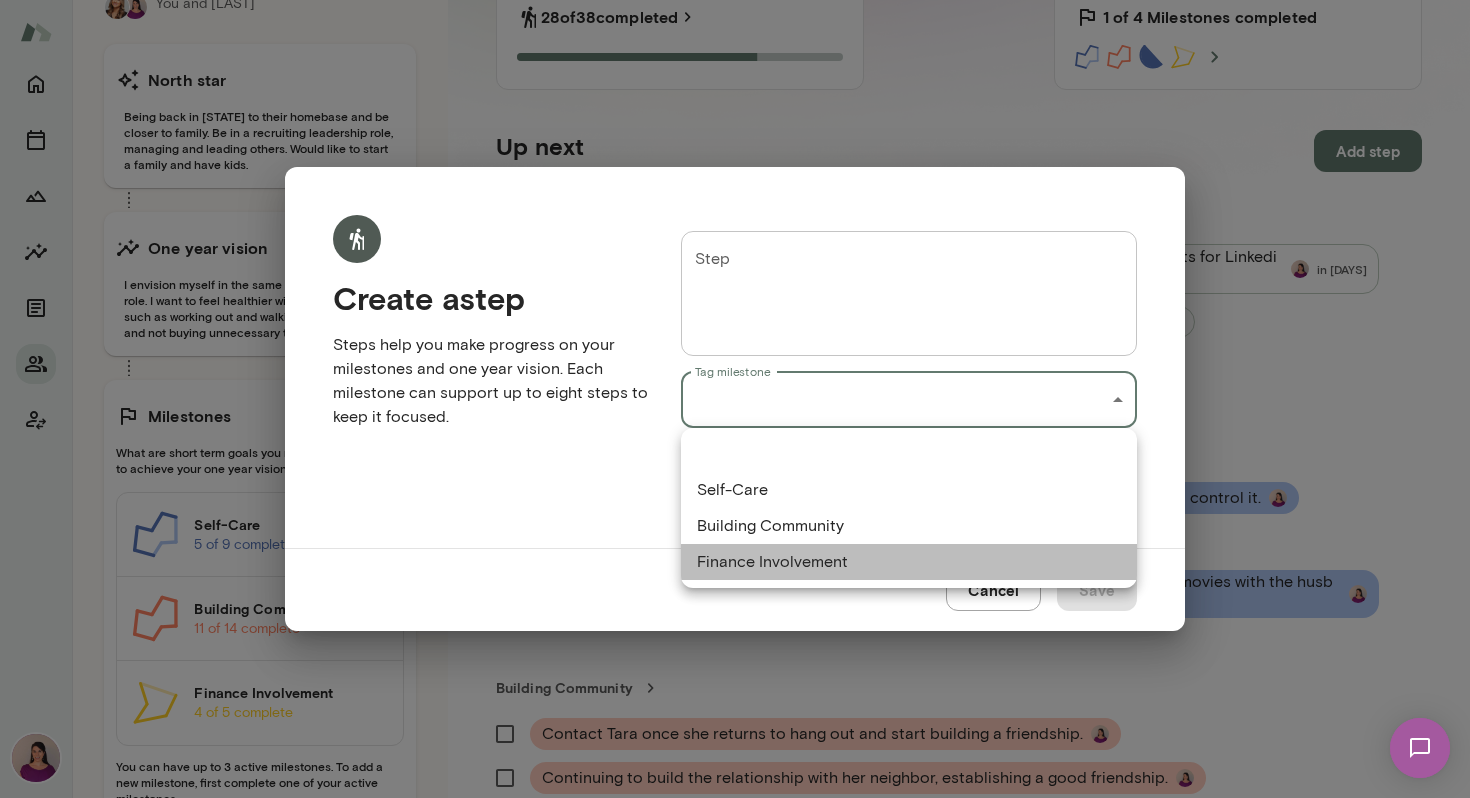 click on "Finance Involvement" at bounding box center (909, 562) 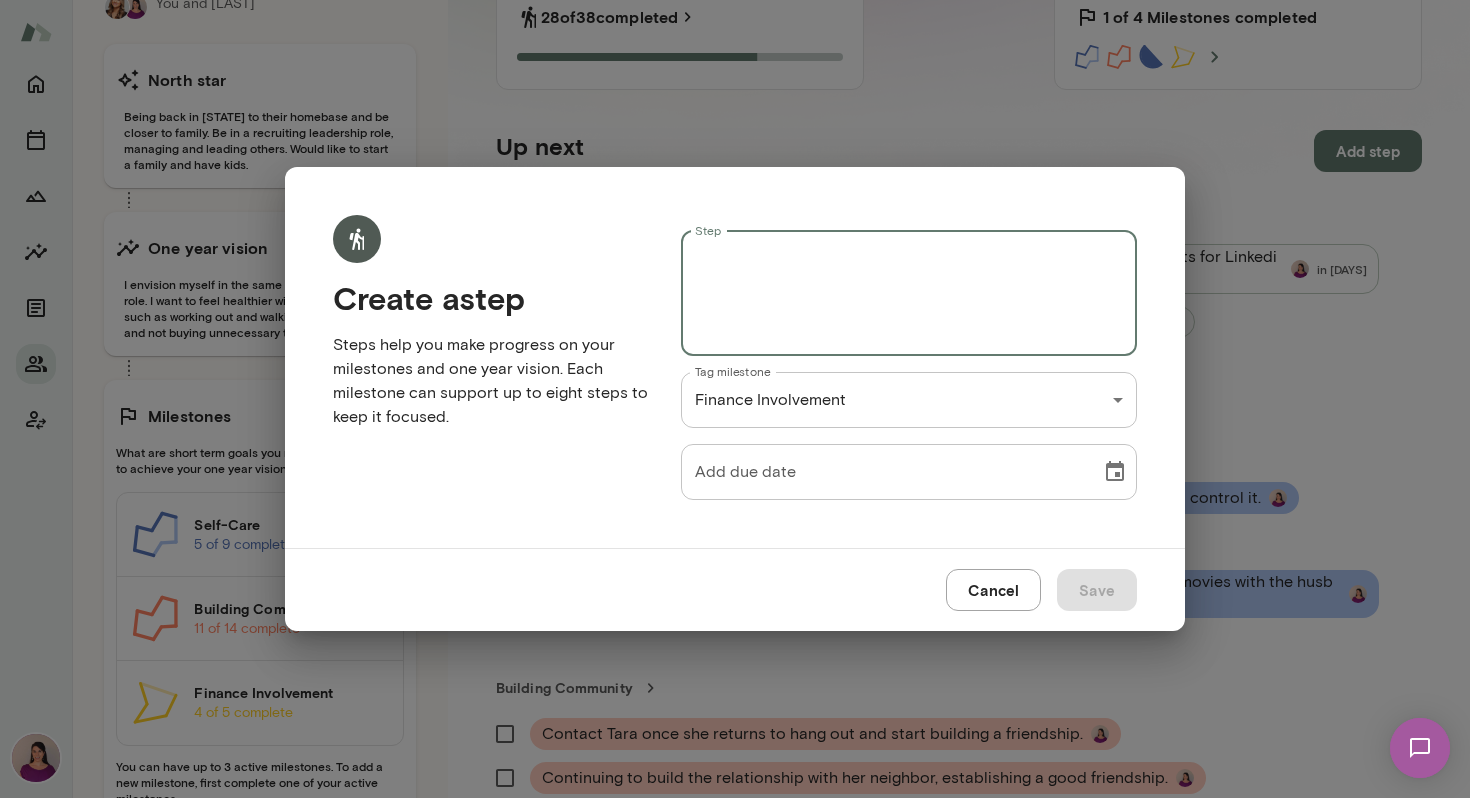 click on "Step" at bounding box center [909, 293] 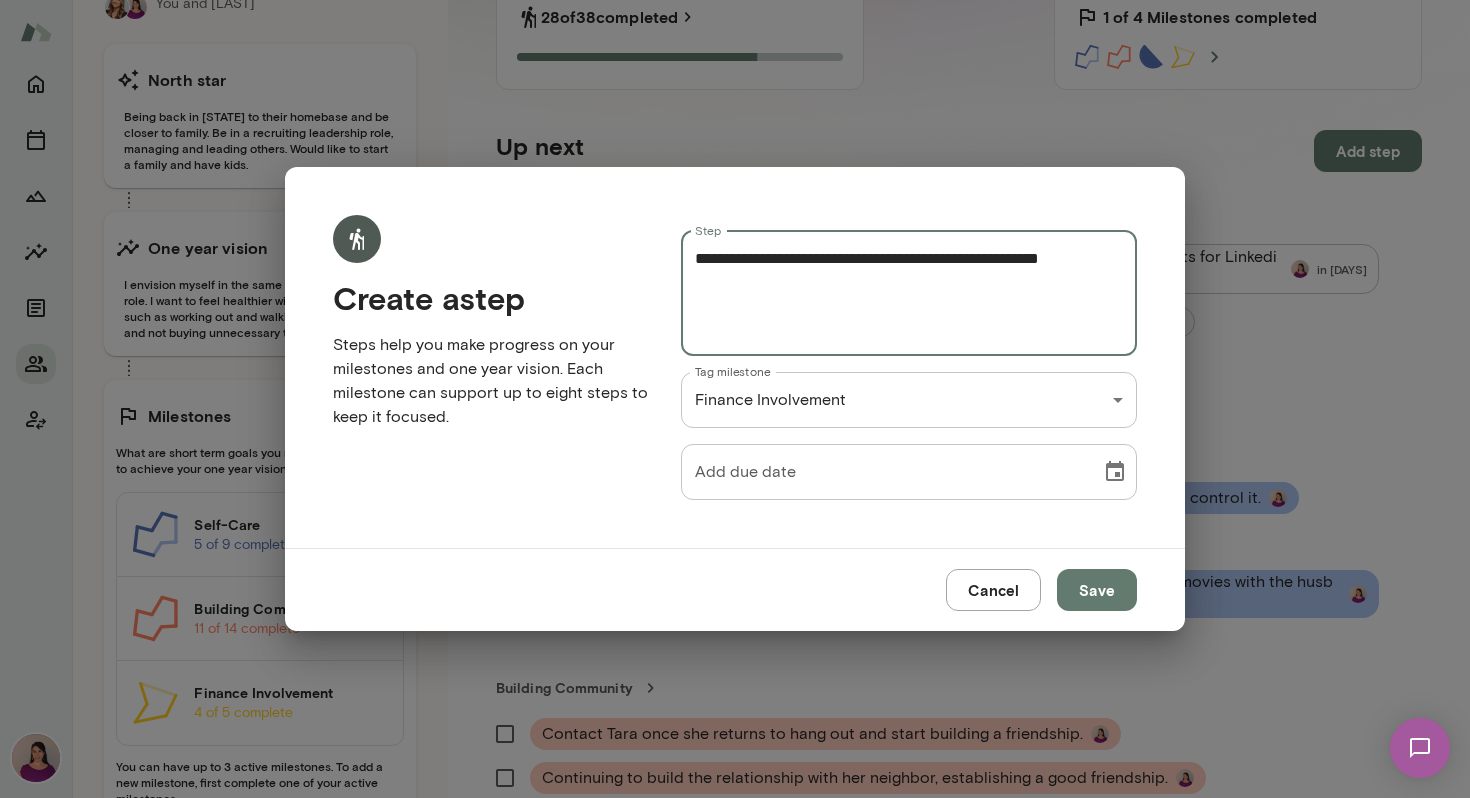 click on "**********" at bounding box center (909, 293) 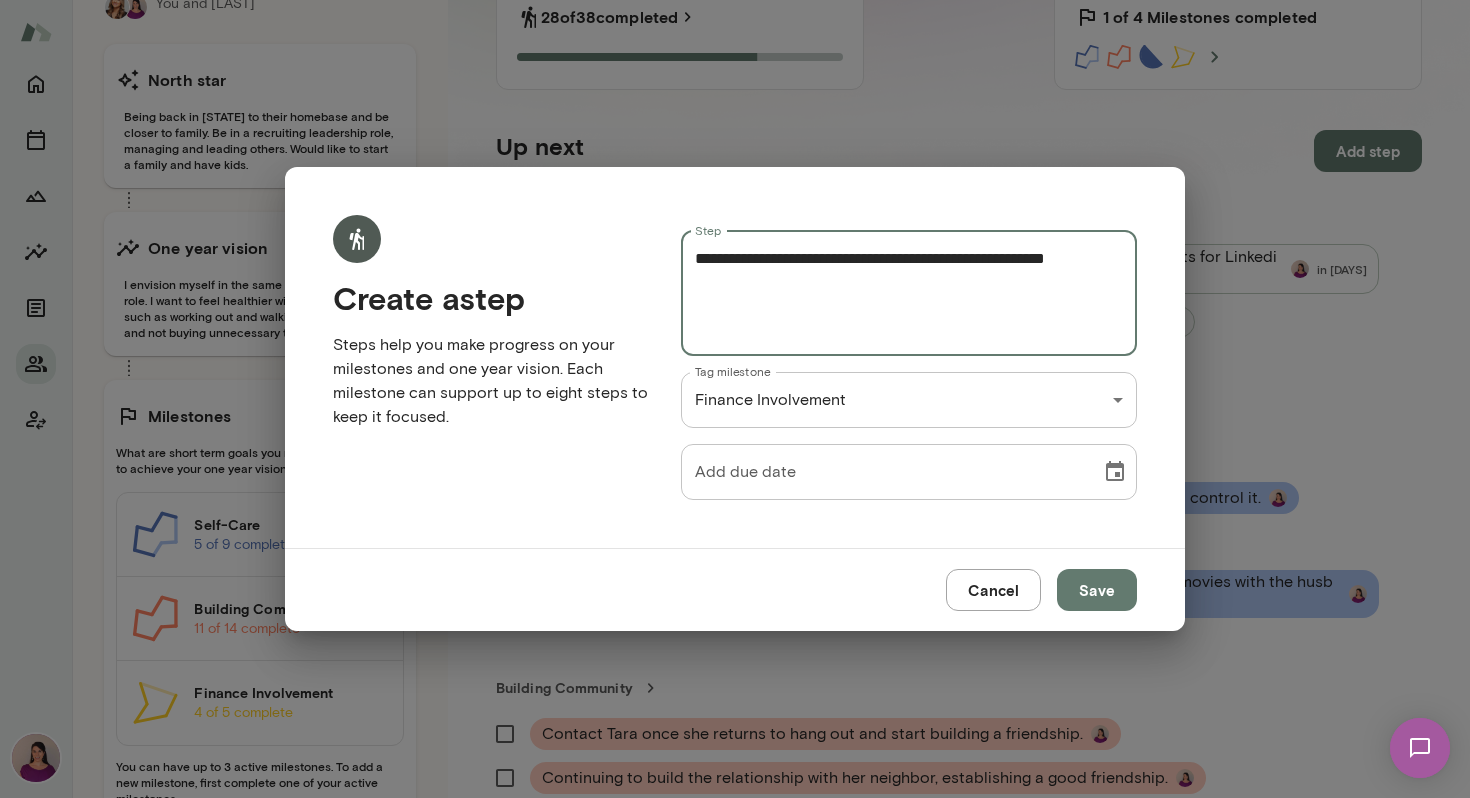 type on "**********" 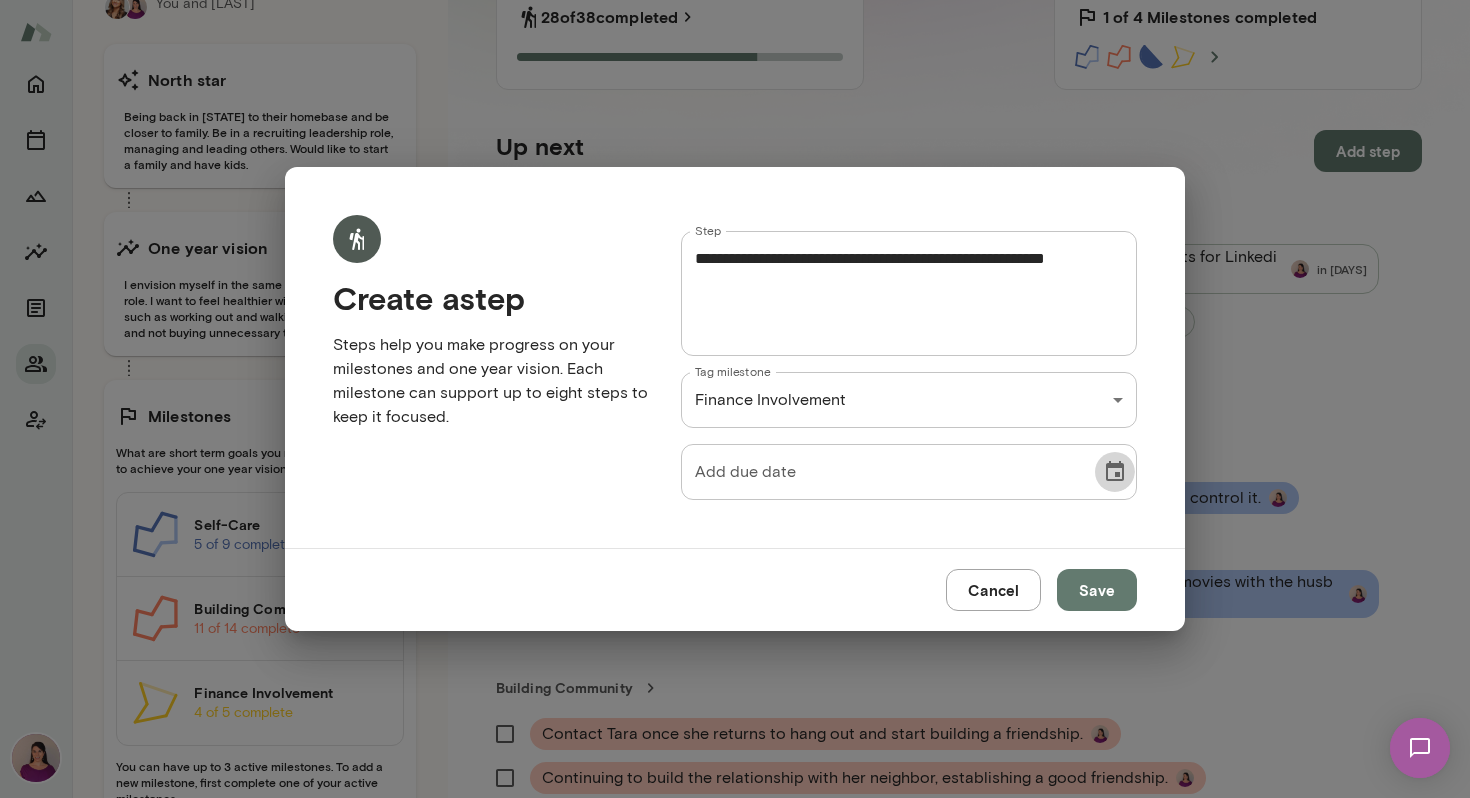 click 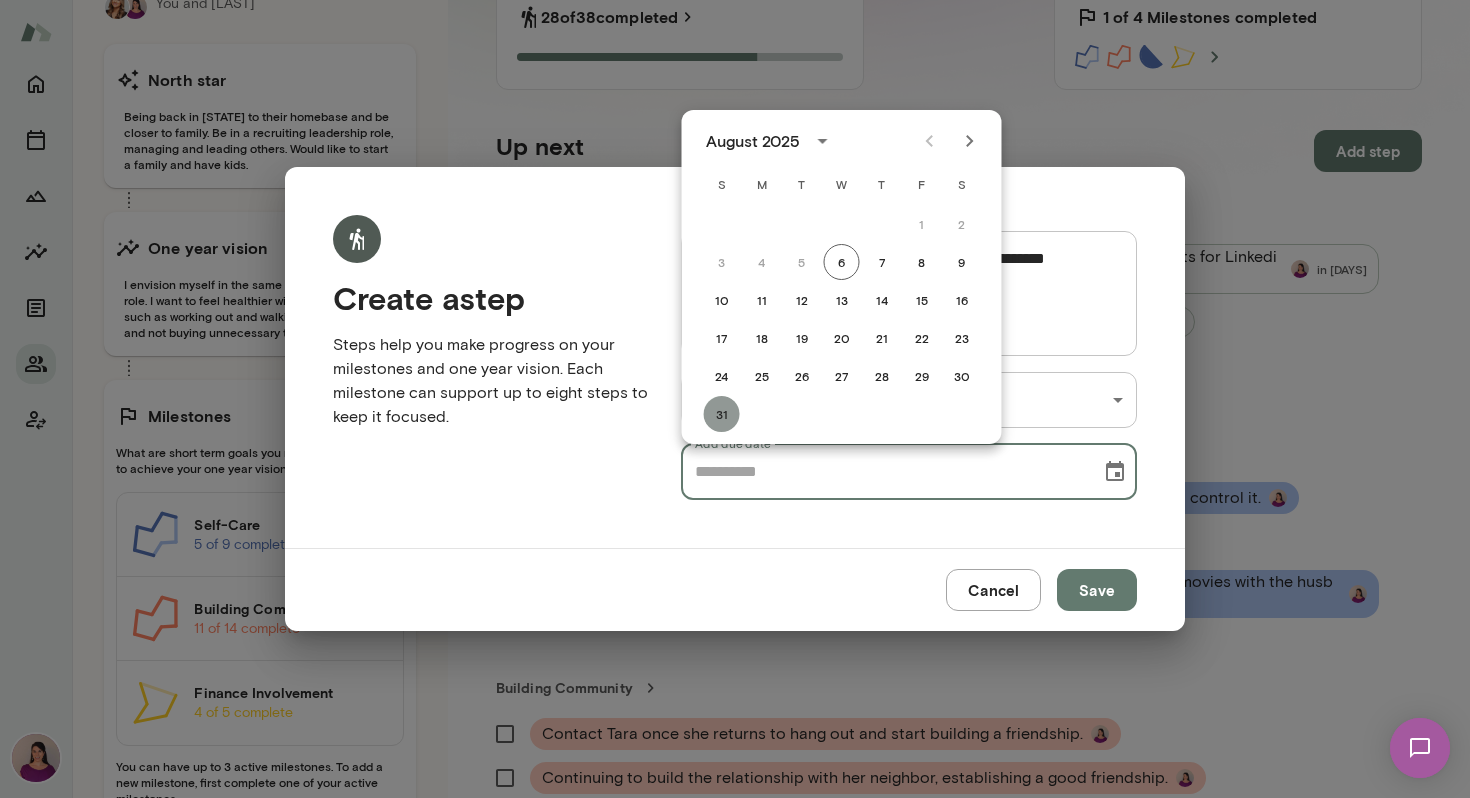 click on "31" at bounding box center [722, 414] 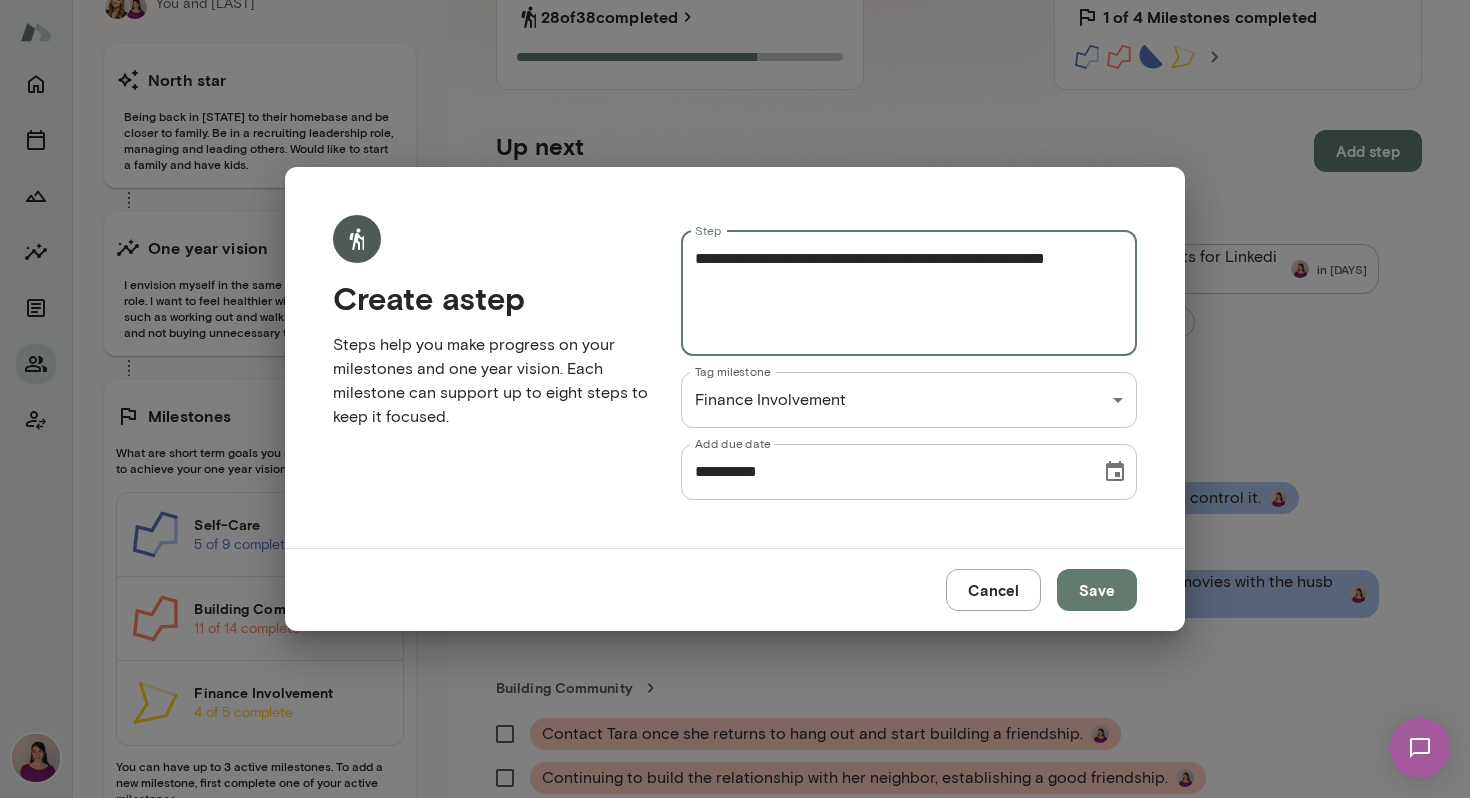 click on "**********" at bounding box center (909, 293) 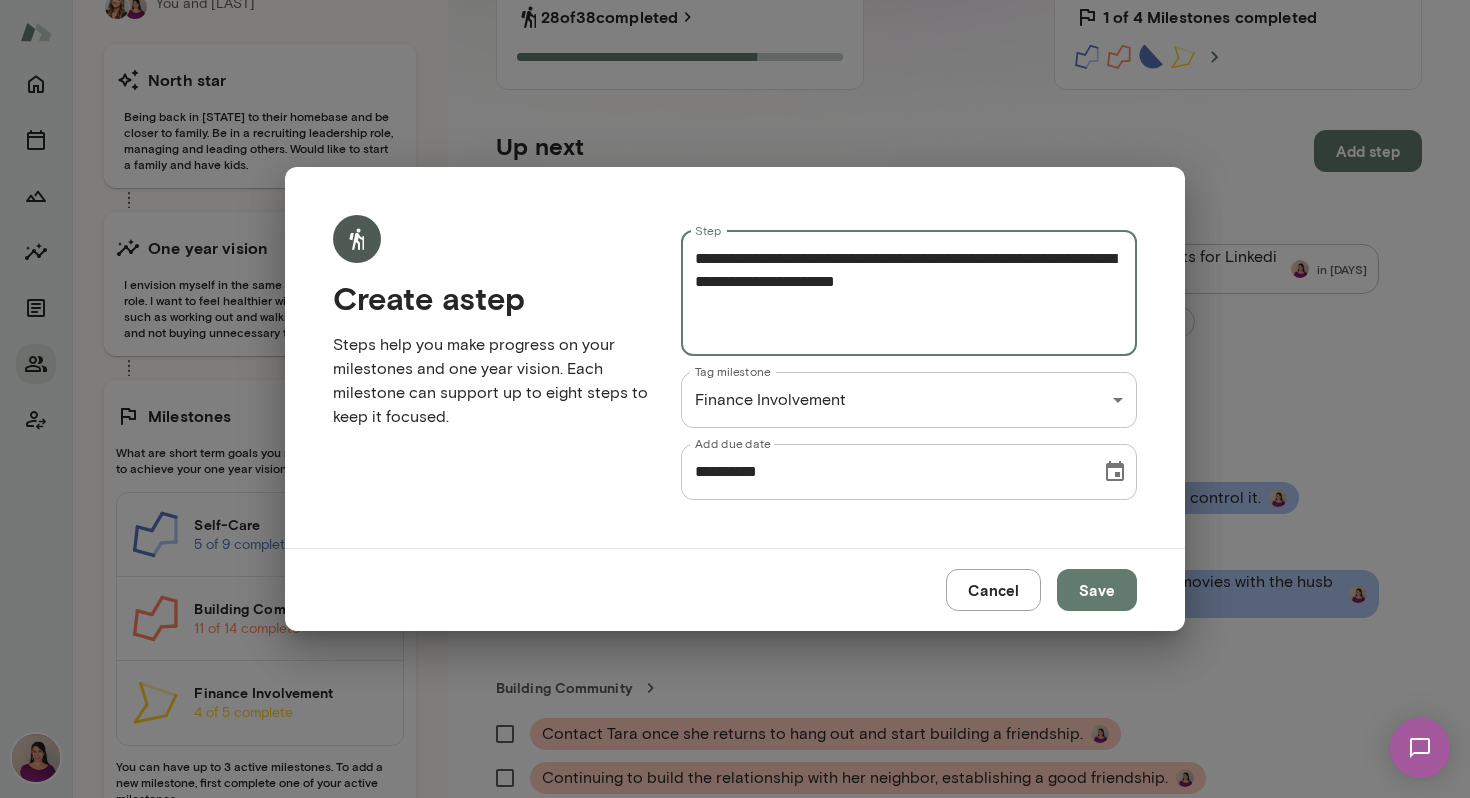click on "**********" at bounding box center (909, 293) 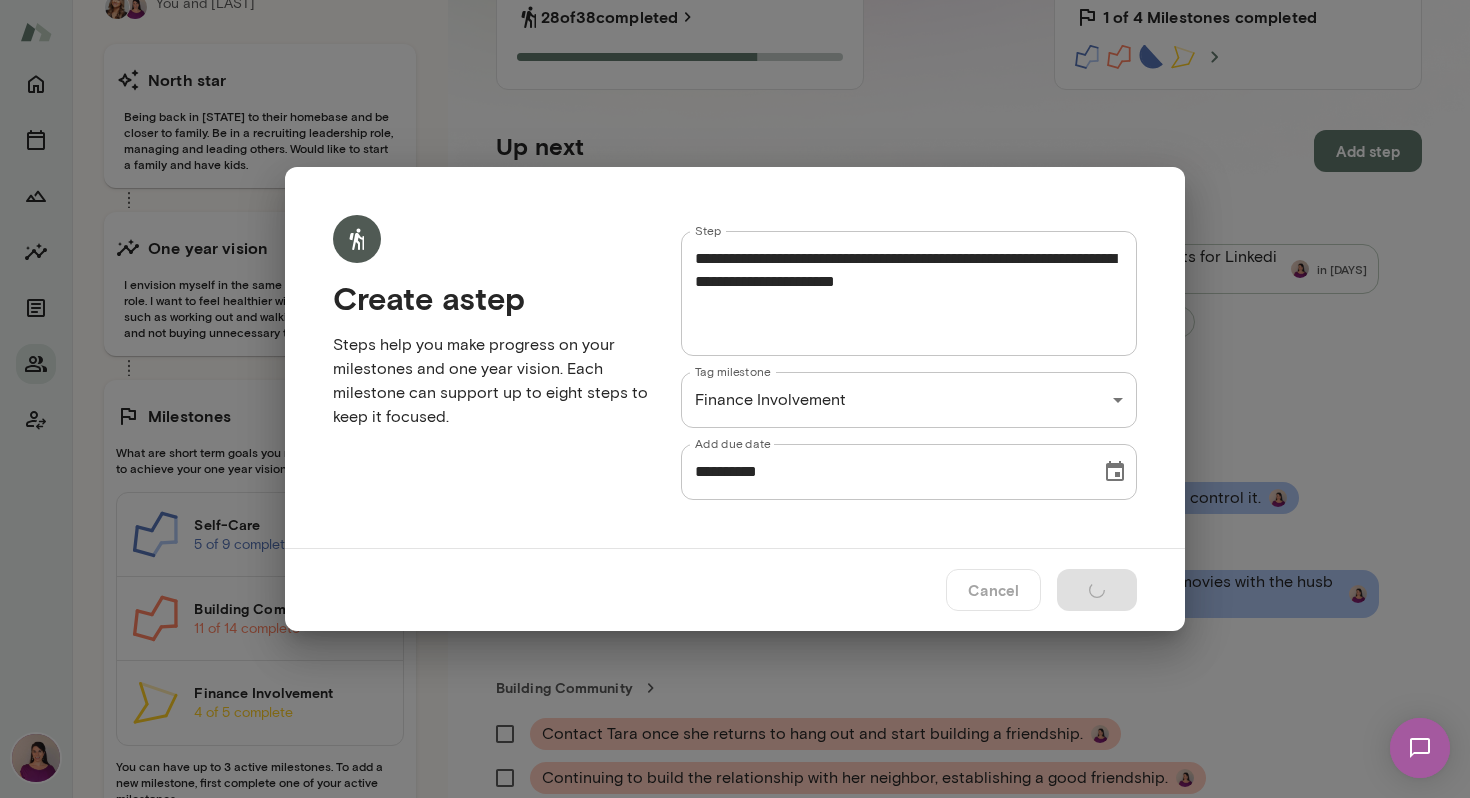 type 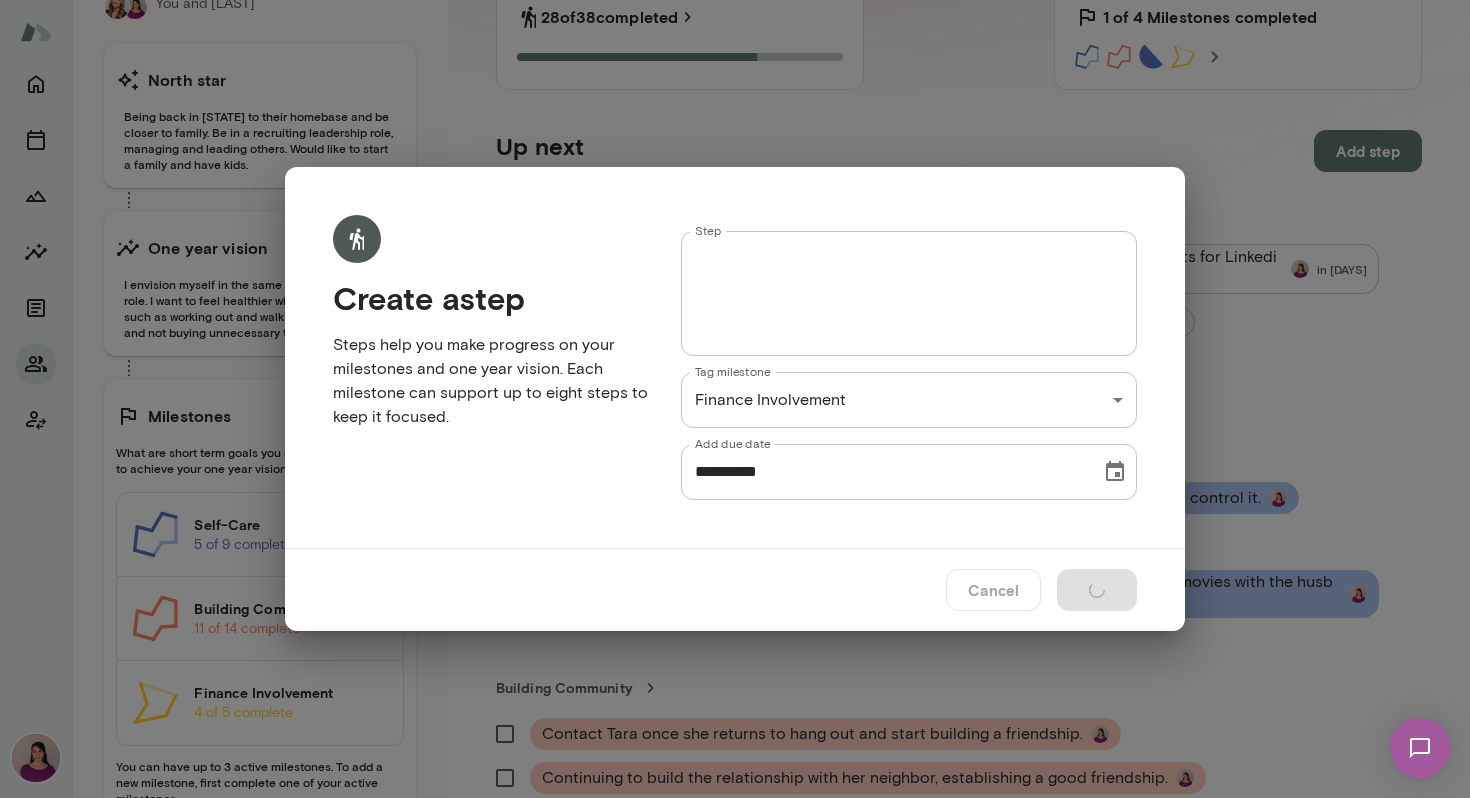 type 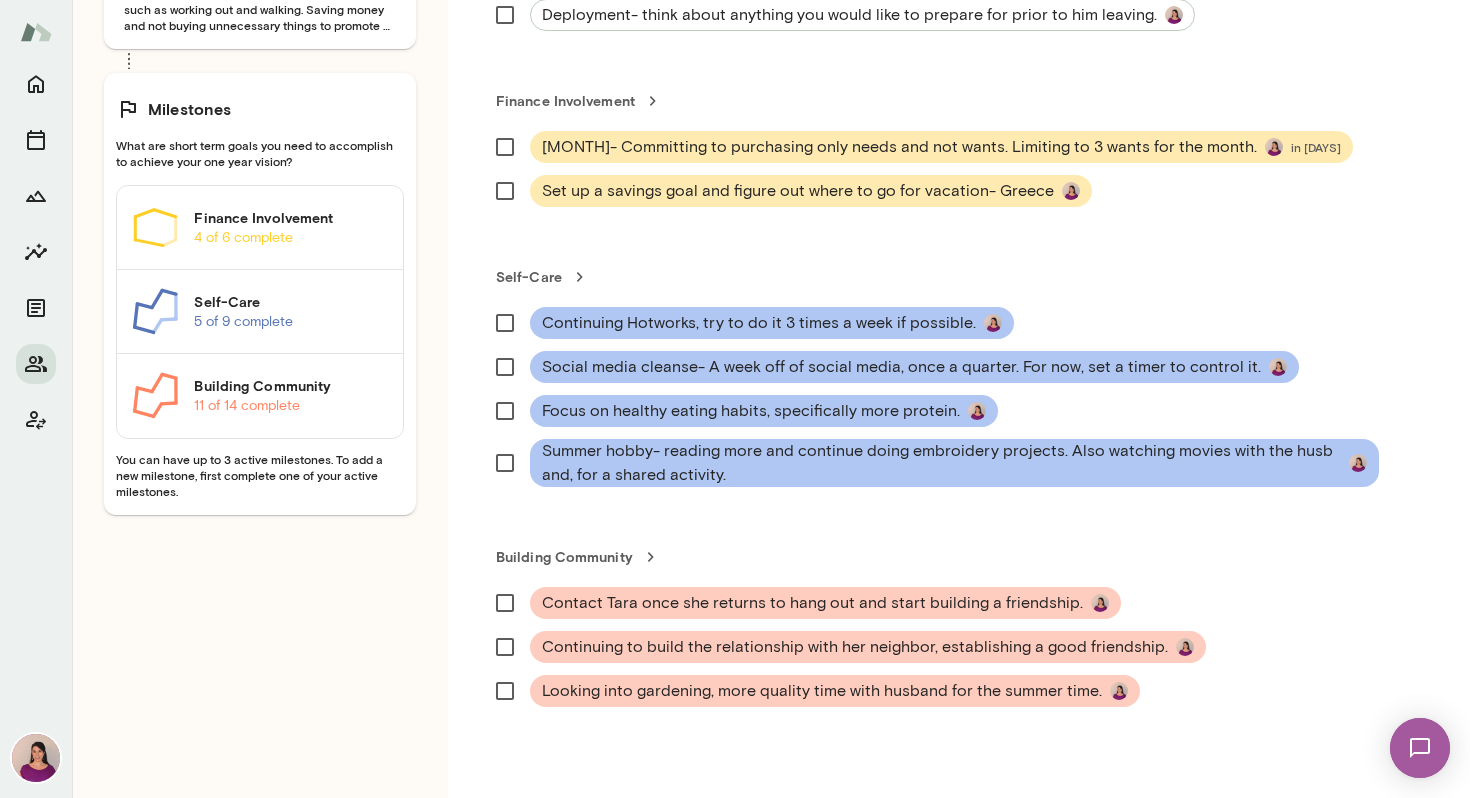 scroll, scrollTop: 633, scrollLeft: 0, axis: vertical 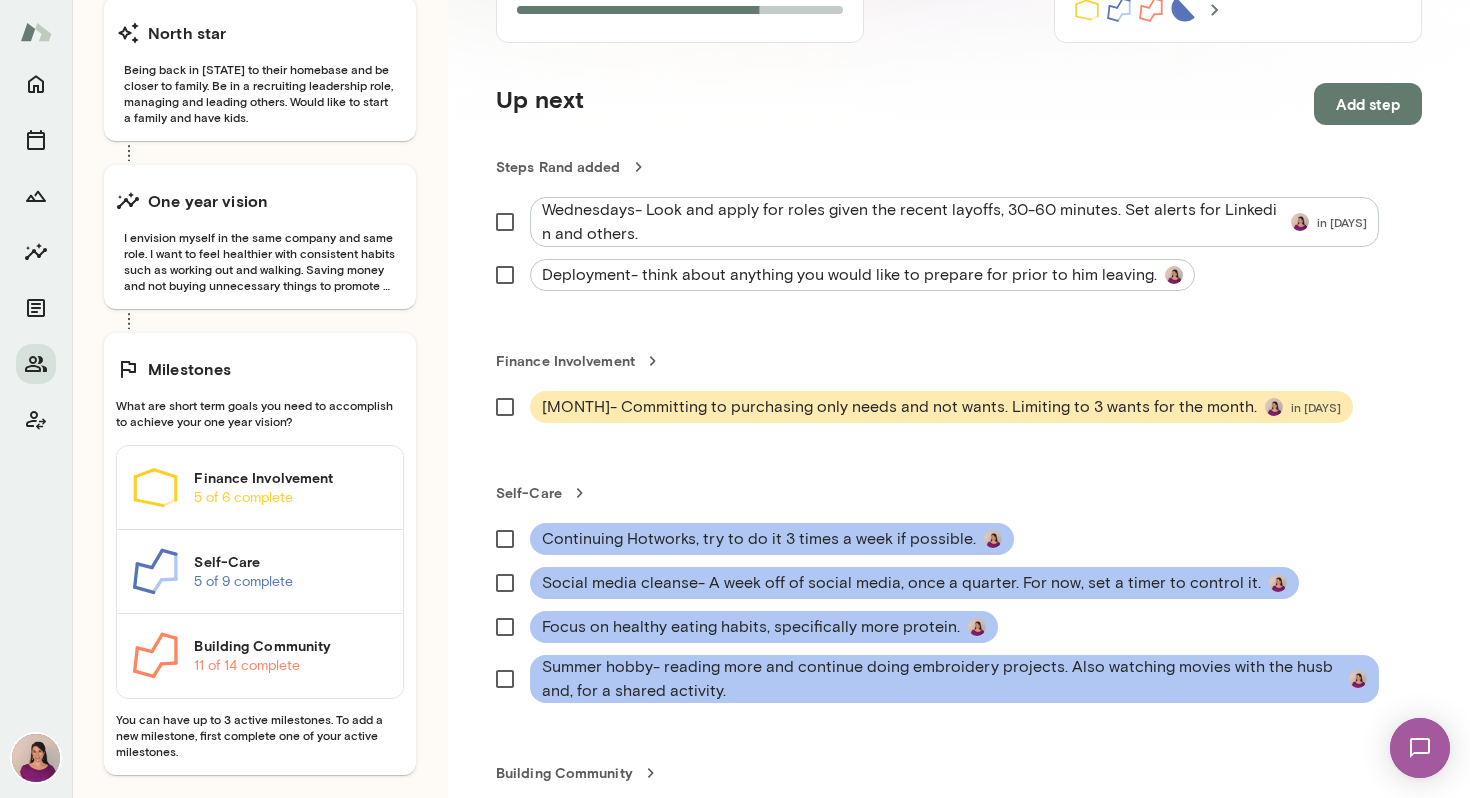 click on "Add step" at bounding box center (1368, 104) 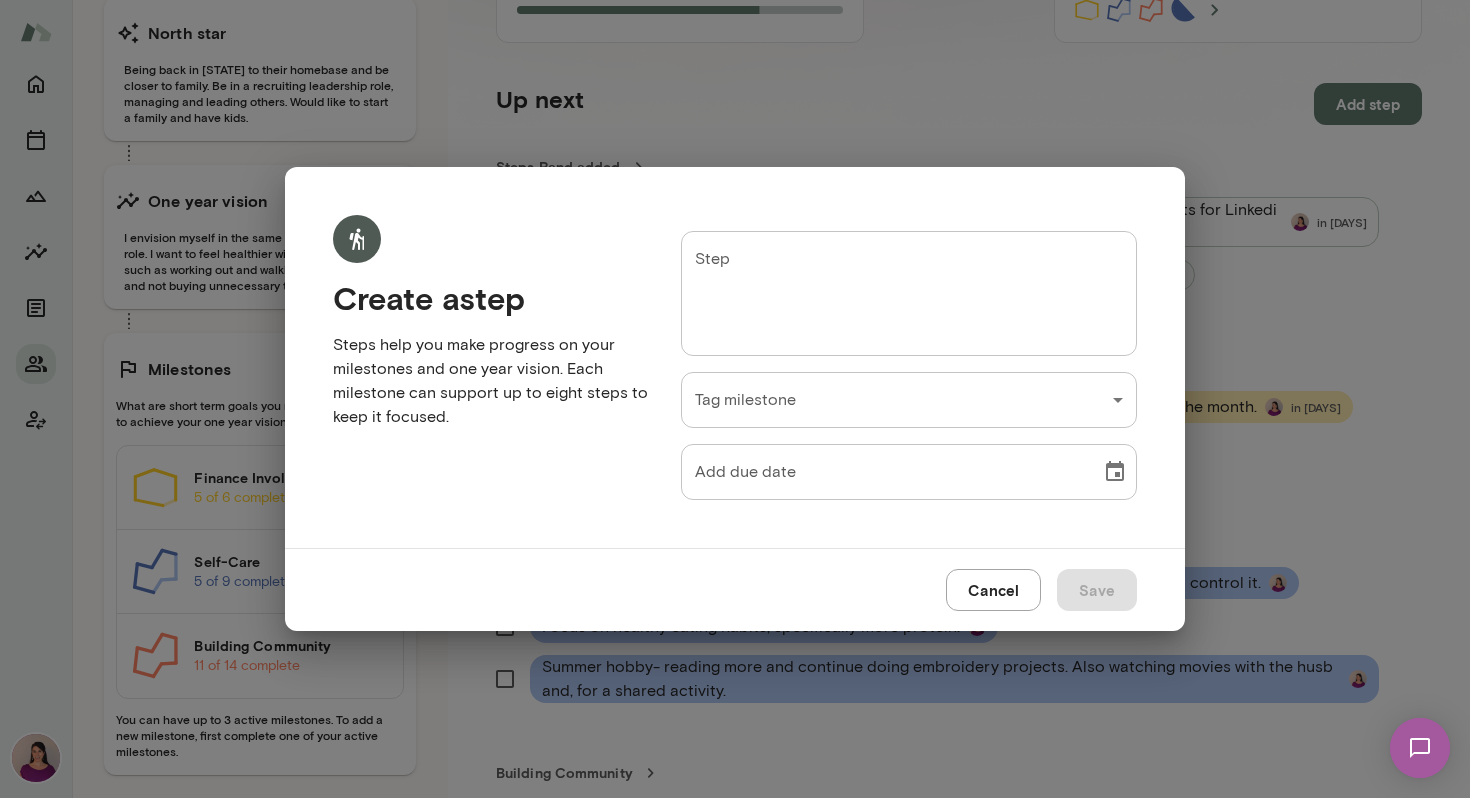 click on "Step" at bounding box center [909, 293] 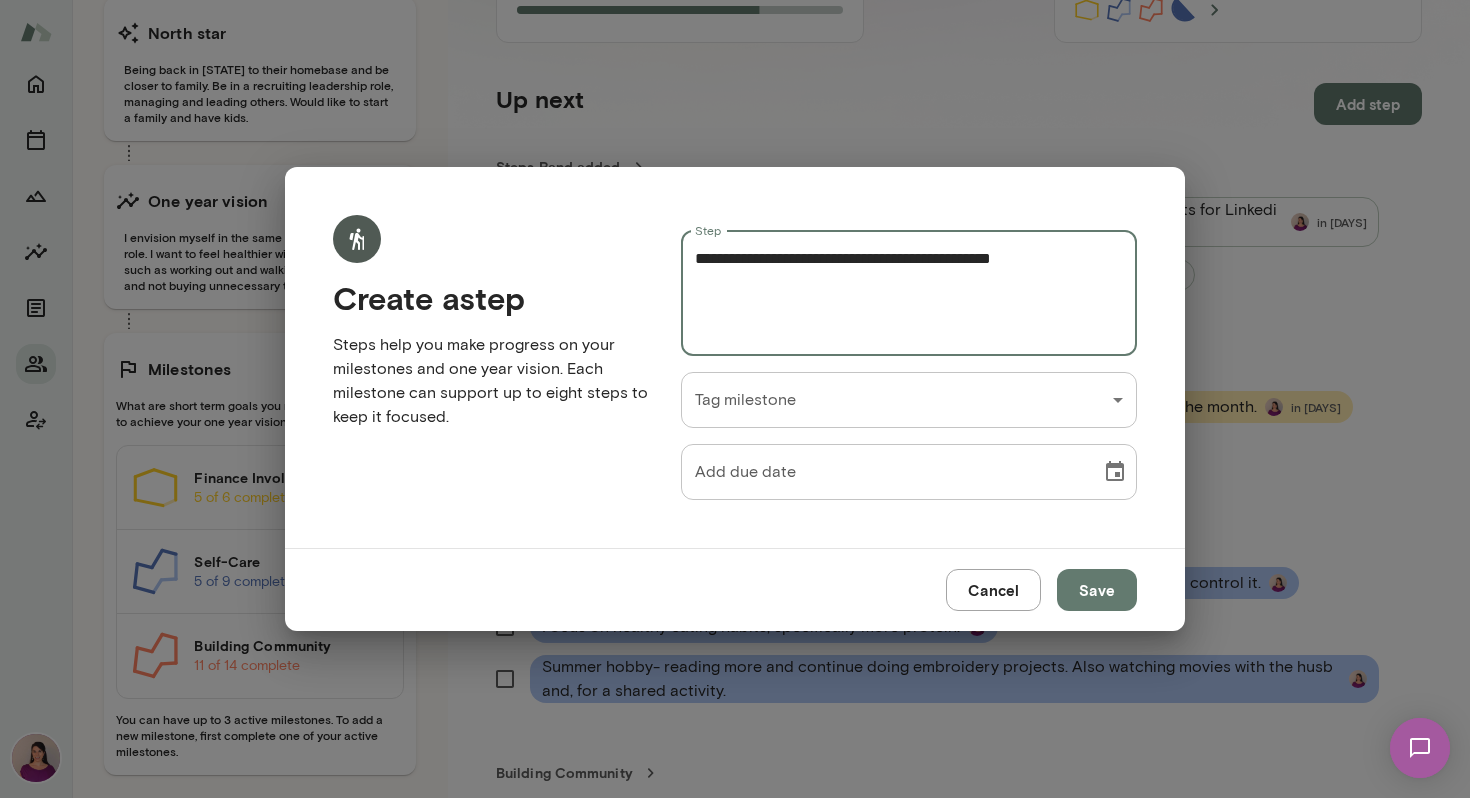 type on "**********" 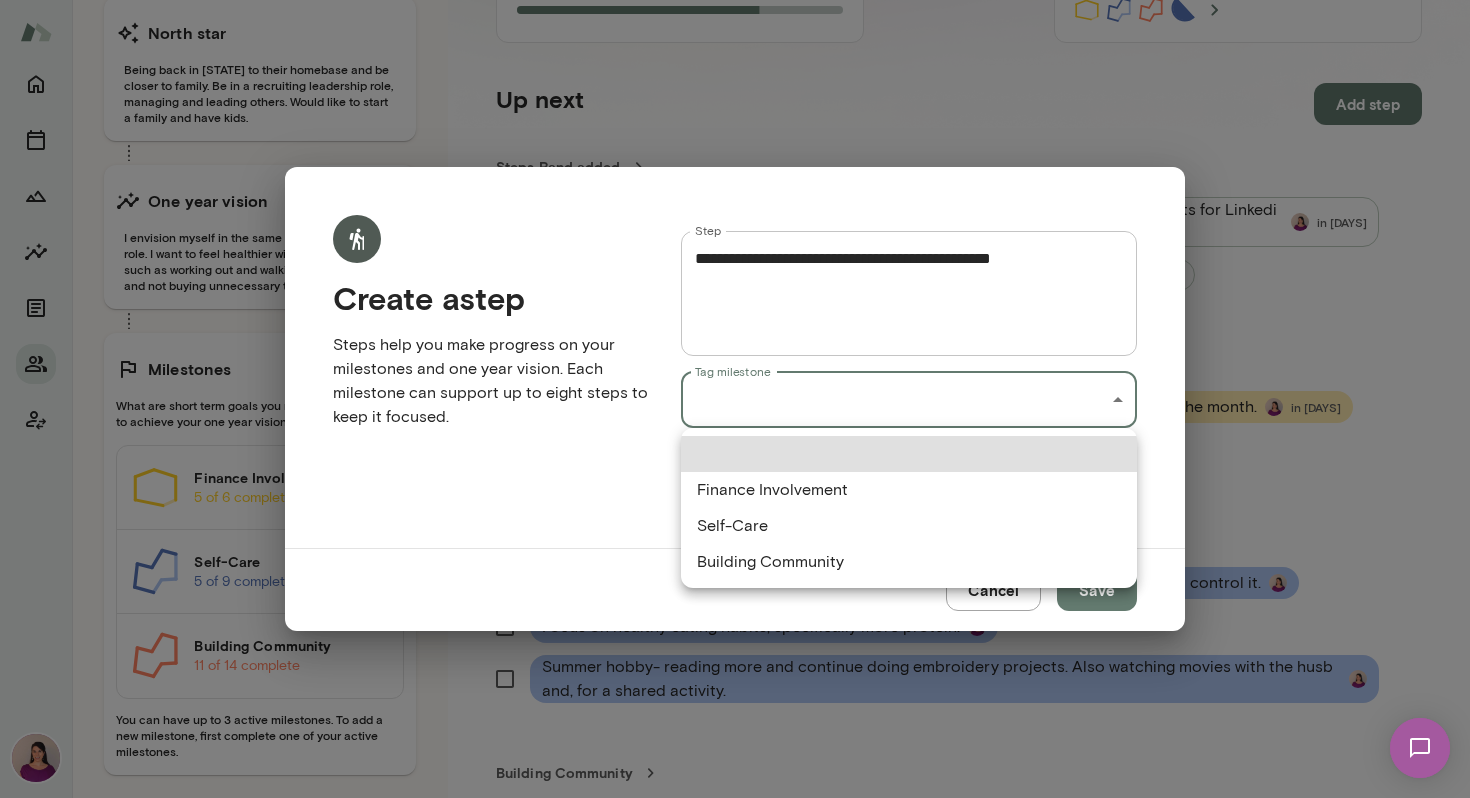 click on "[FIRST] [LAST] she/her Recruiter & Network Operations Specialist, Teamshares (GMT-05:00) Chicago Overview Growth plan Documents Insights Sessions Profile Internal Notes Growth Plan You and [LAST] North star Being back in [STATE] to their homebase and be closer to family. Be in a recruiting leadership role, managing and leading others. Would like to start a family and have kids. One year vision I envision myself in the same company and same role. I want to feel healthier with consistent habits such as working out and walking. Saving money and not buying unnecessary things to promote healthy spending habits as well. Milestones What are short term goals you need to accomplish to achieve your one year vision? Finance Involvement 5 of 6 complete Self-Care 5 of 9 complete Building Community 11 of 14 complete You can have up to 3 active milestones. To add a new milestone, first complete one of your active milestones. Just getting started, [FIRST] ! 29 of 39 completed 29 of 39 Steps completed Up next Add step Home *" at bounding box center [735, 0] 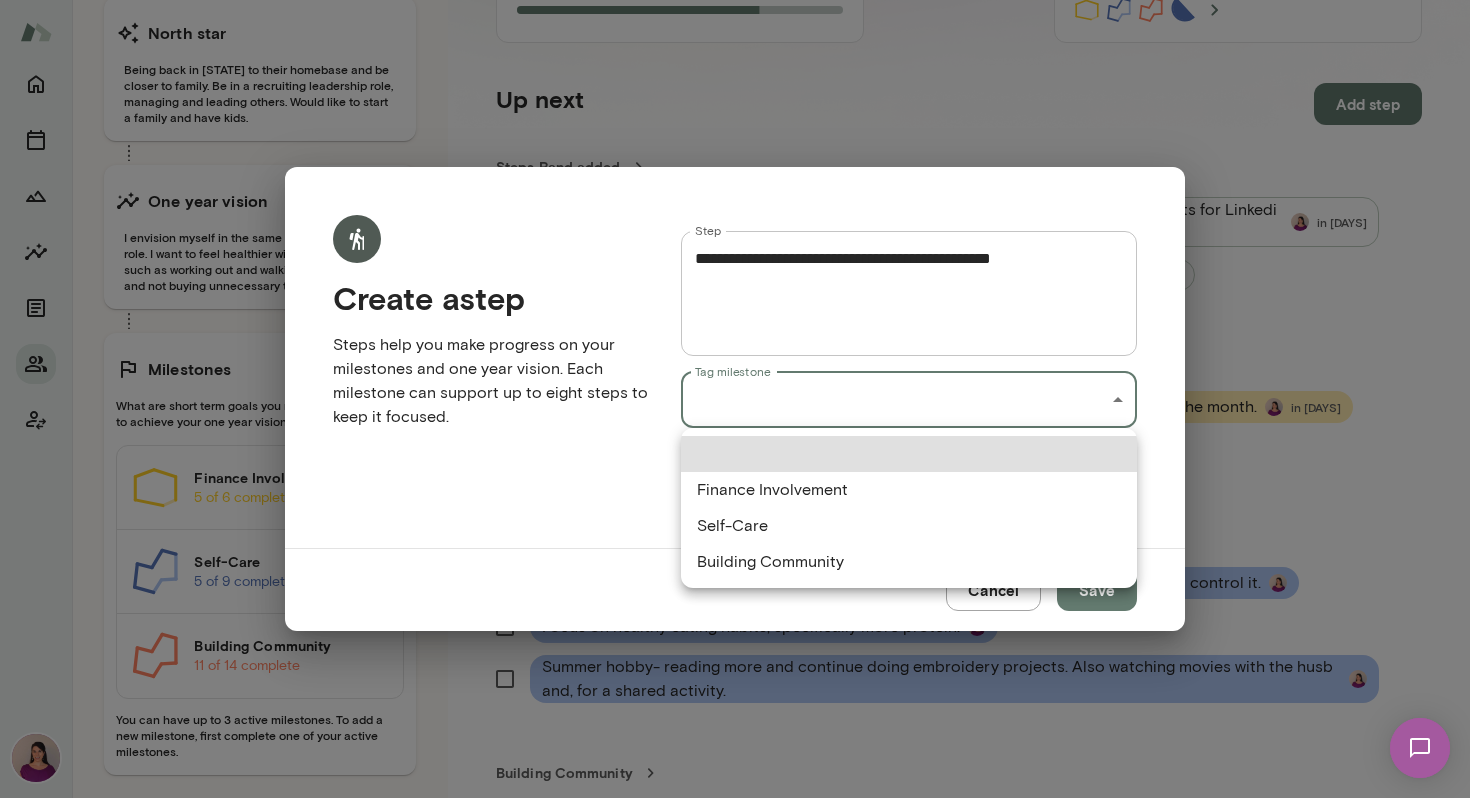 click on "Building Community" at bounding box center (909, 562) 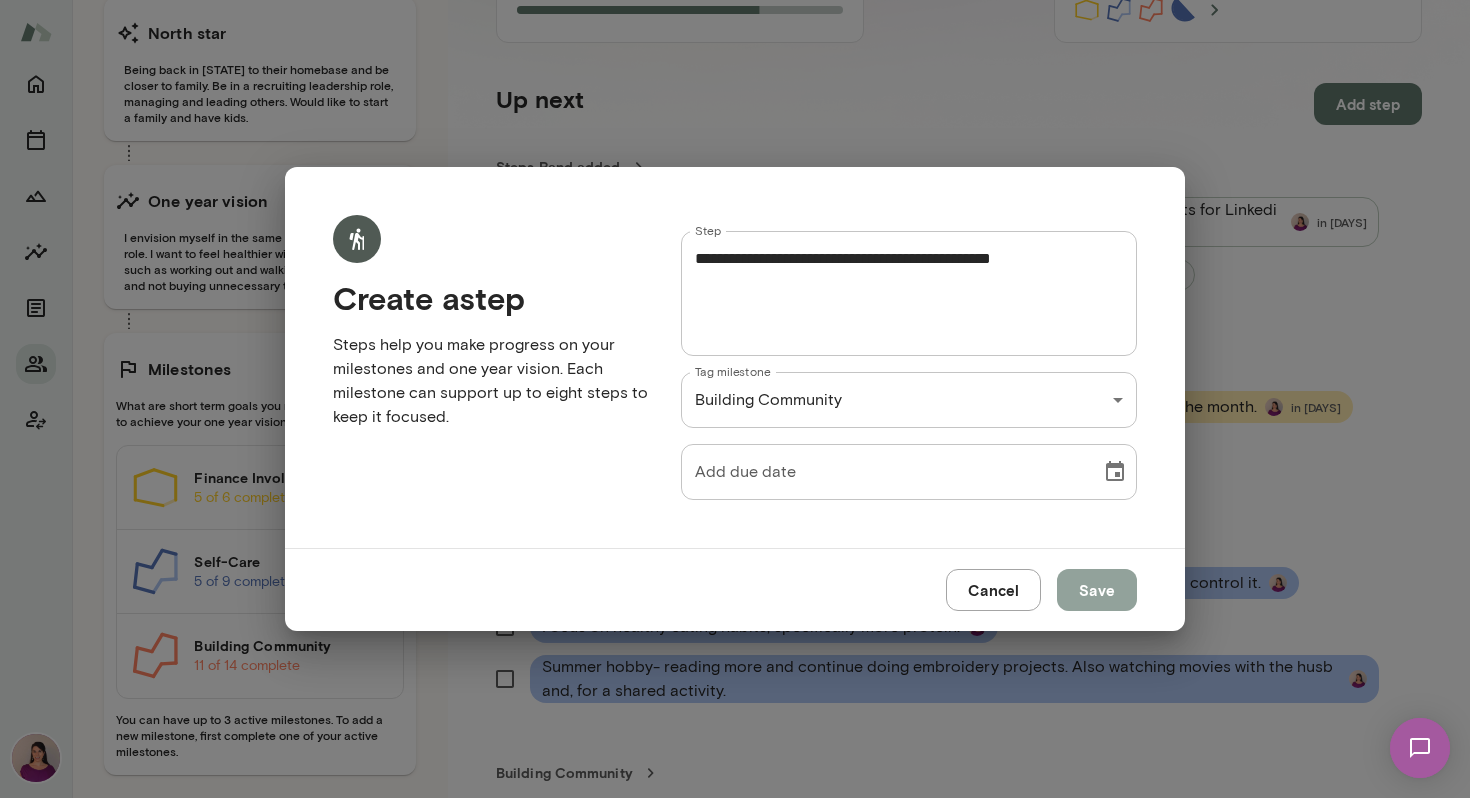click on "Save" at bounding box center [1097, 590] 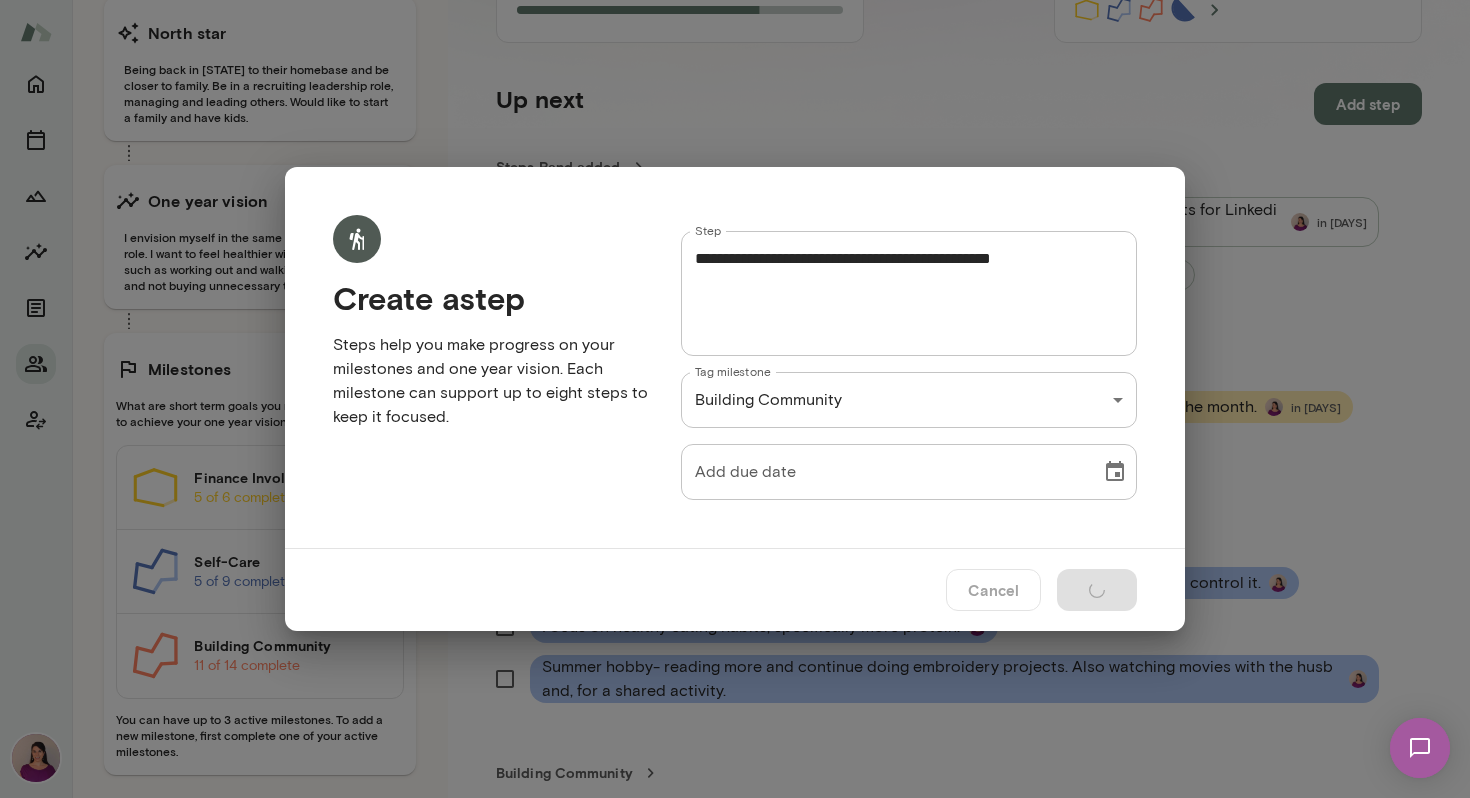 type 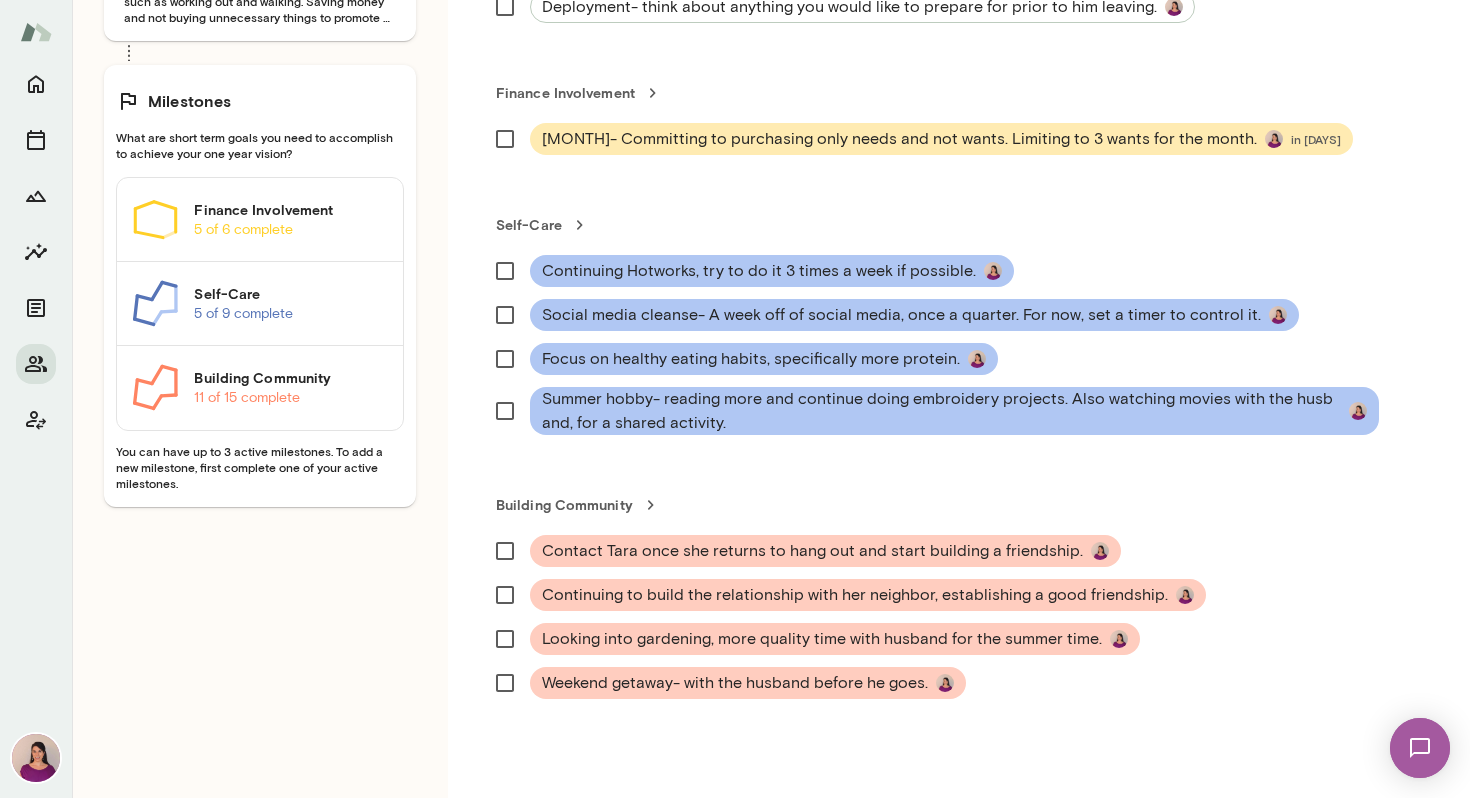 scroll, scrollTop: 637, scrollLeft: 0, axis: vertical 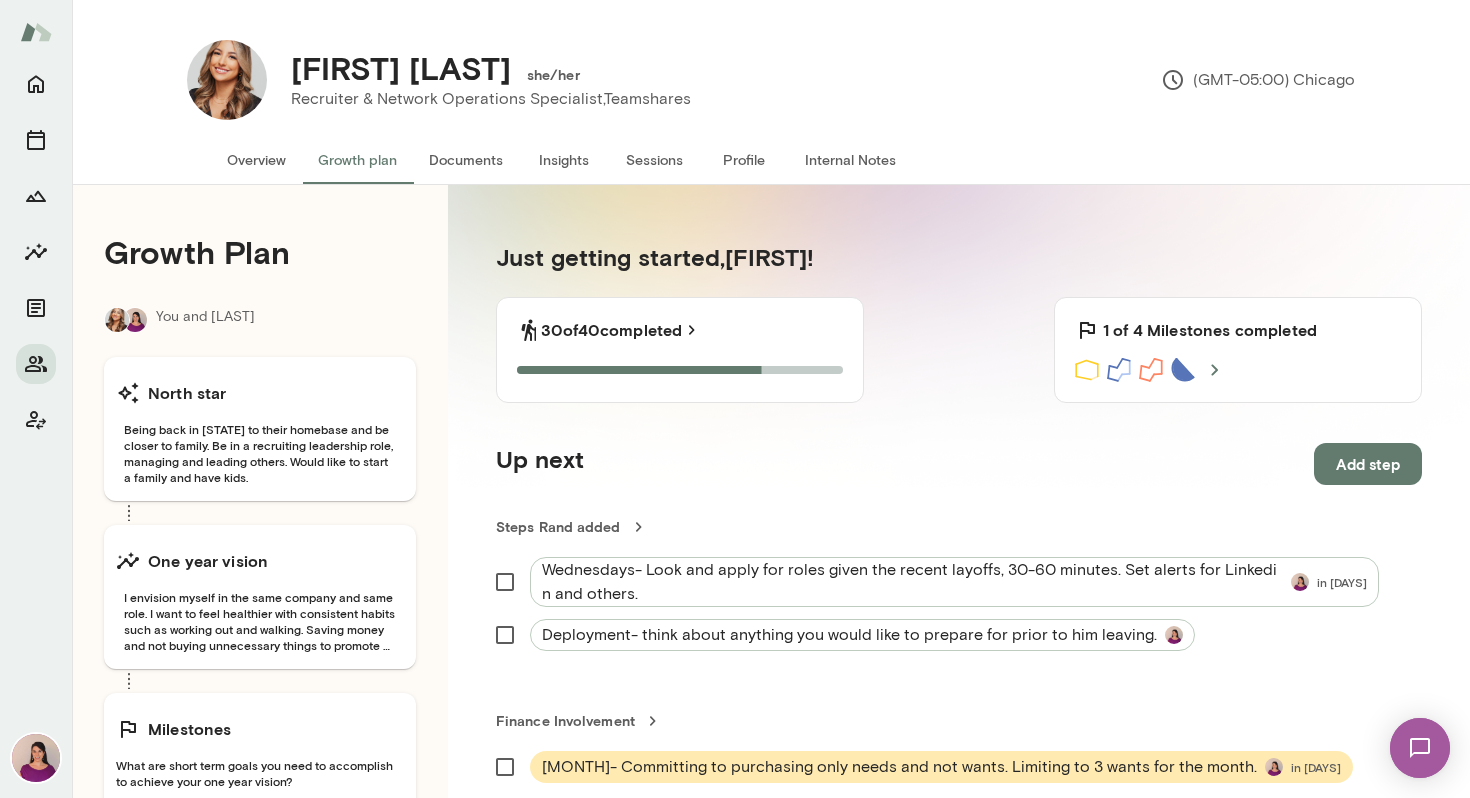 click on "Overview" at bounding box center [256, 160] 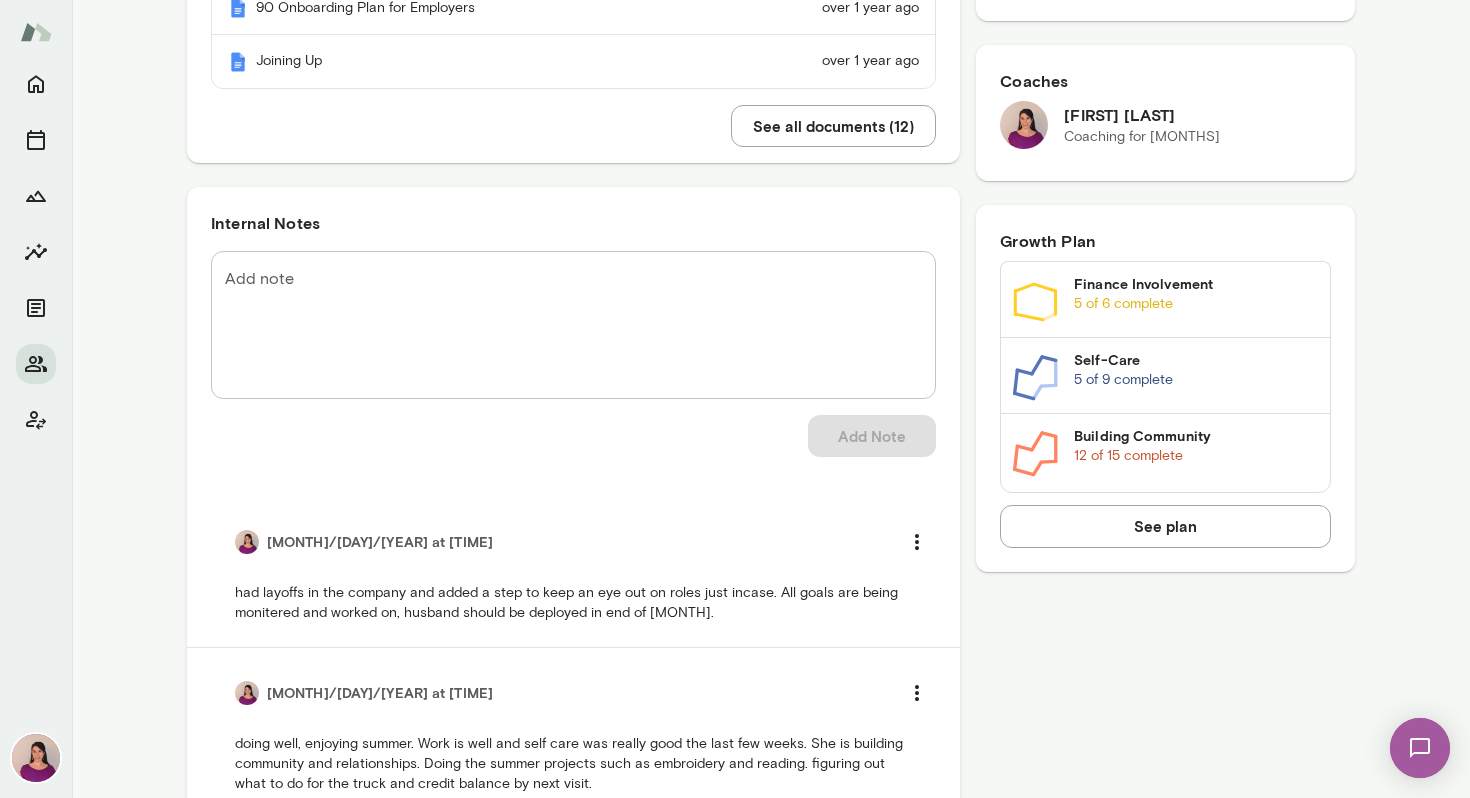 scroll, scrollTop: 680, scrollLeft: 0, axis: vertical 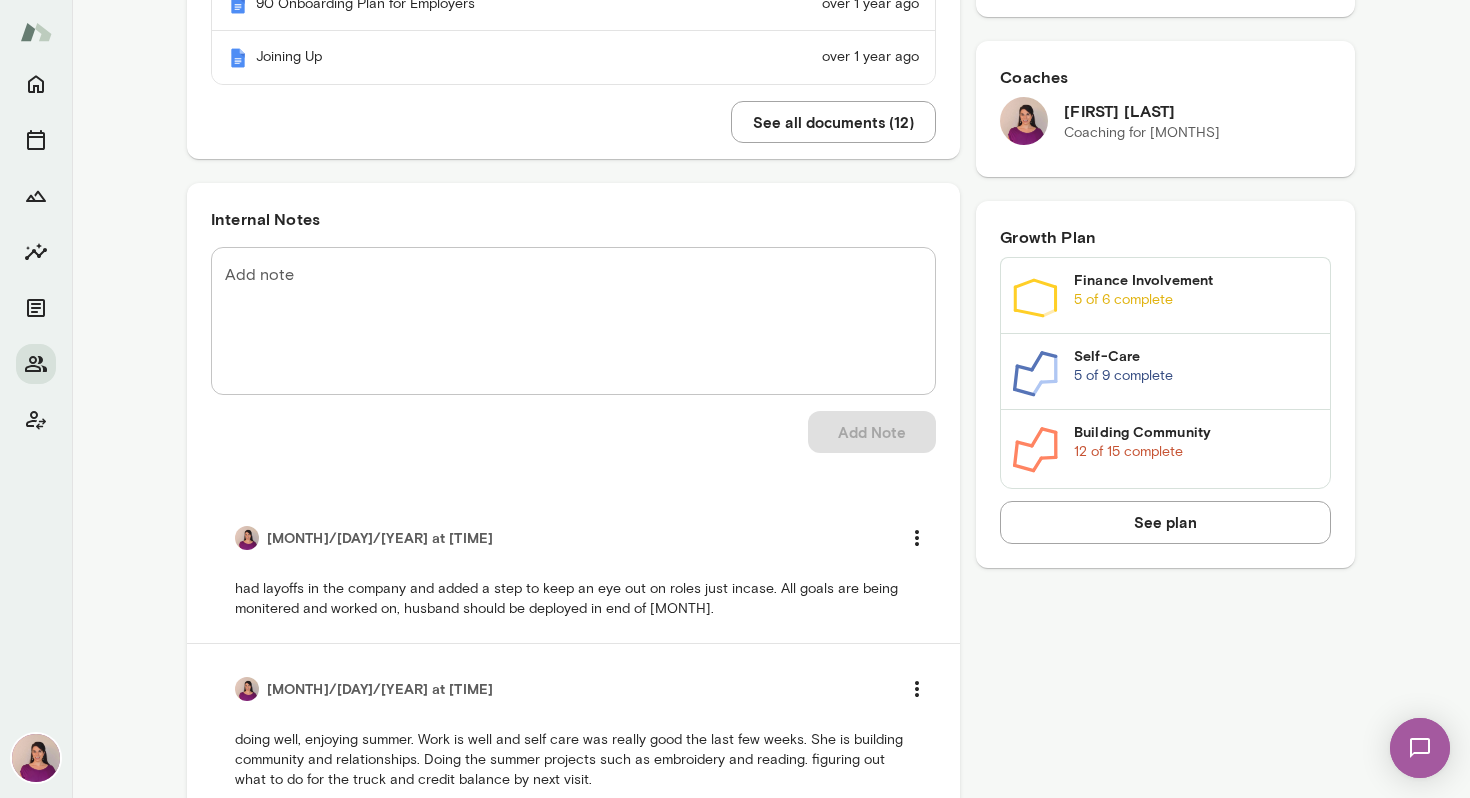click on "Add note" at bounding box center [573, 320] 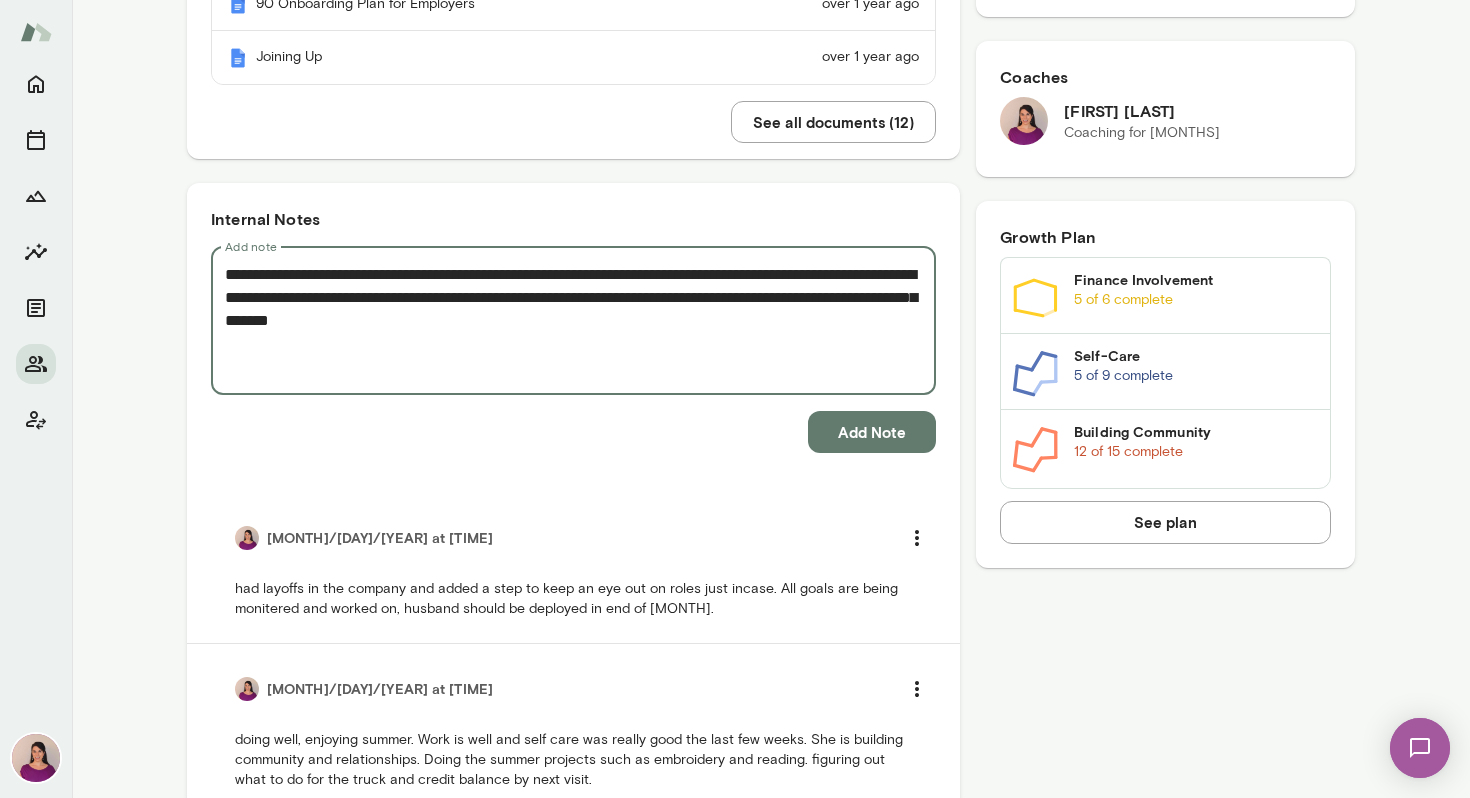 type on "**********" 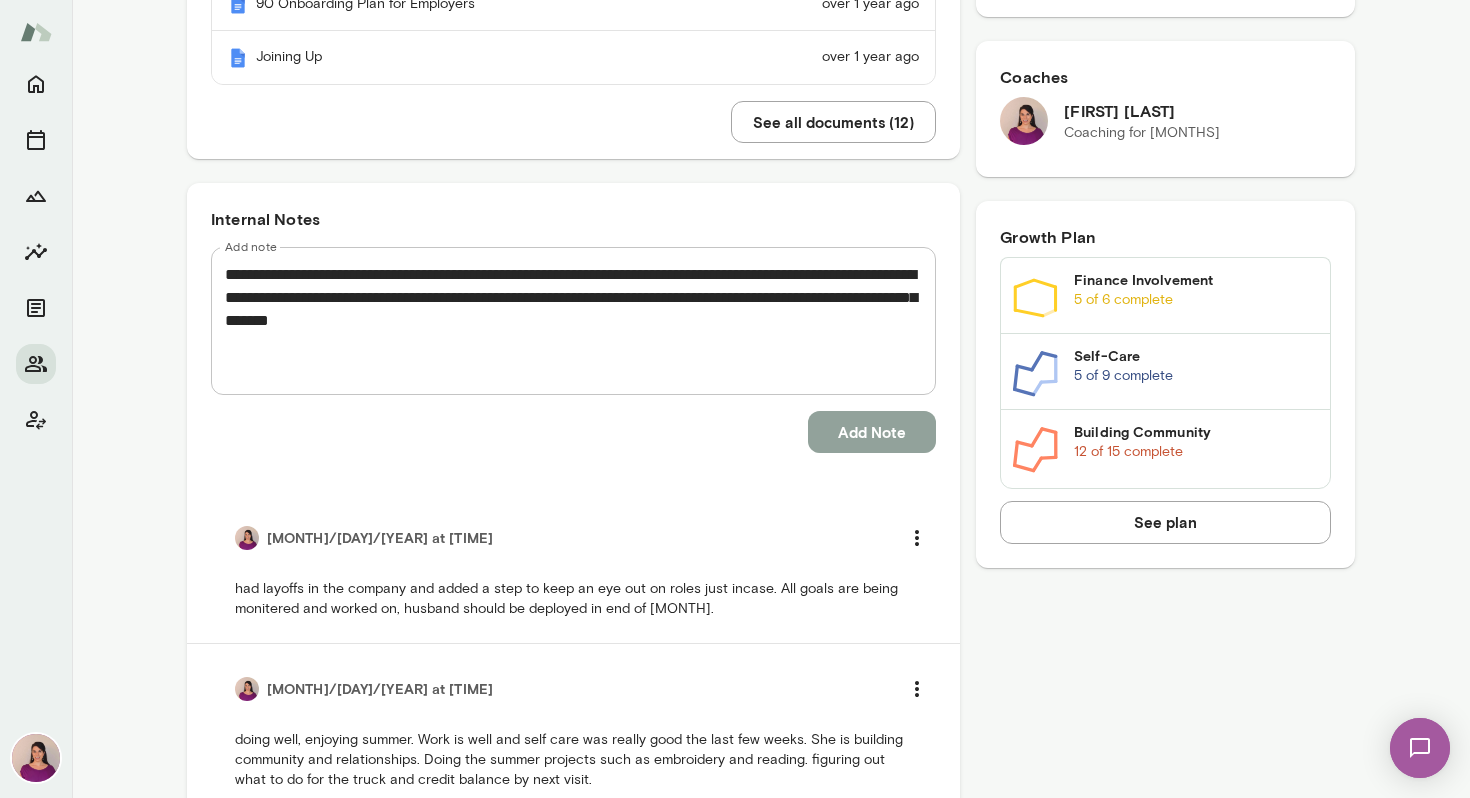 click on "Add Note" at bounding box center (872, 432) 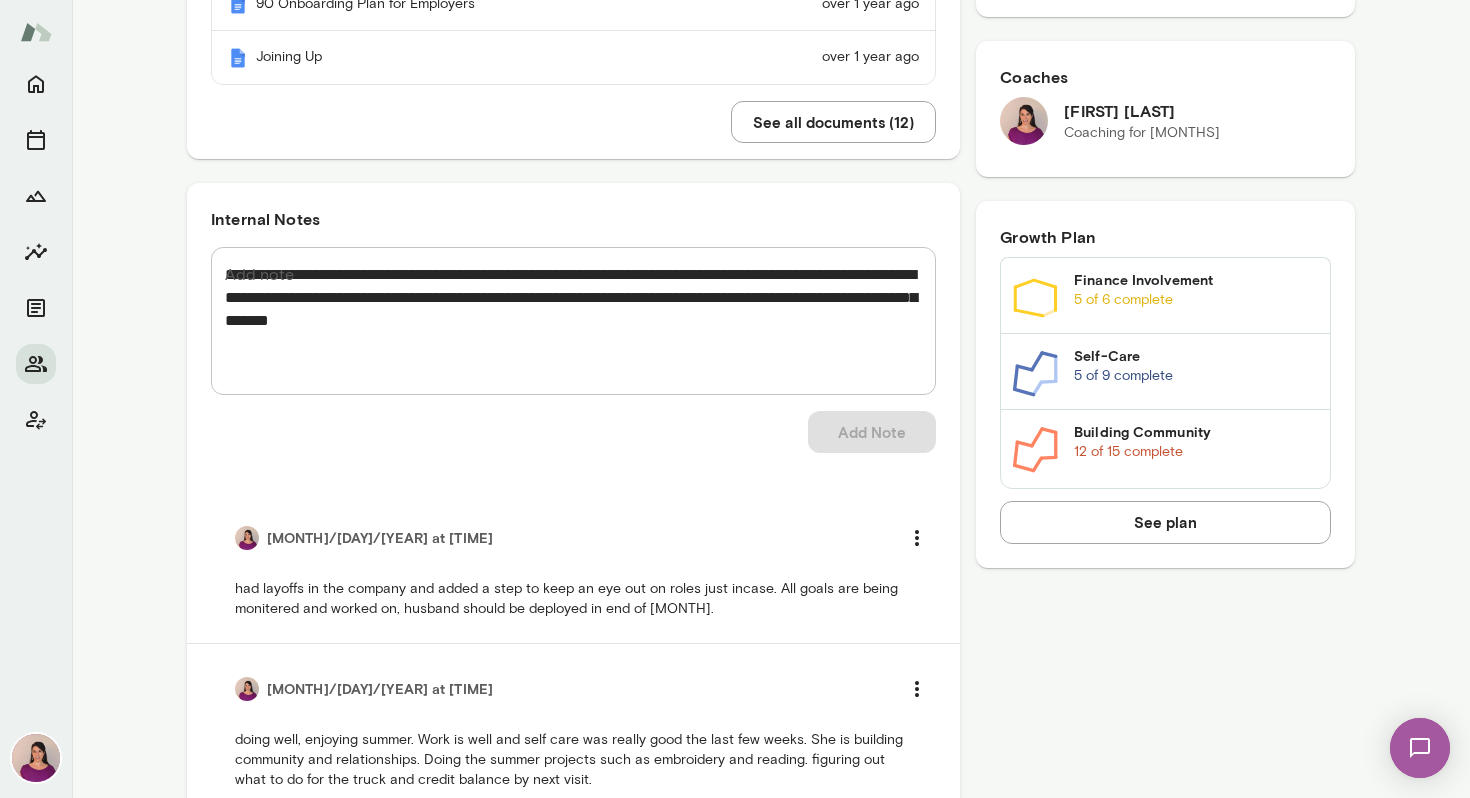 type 